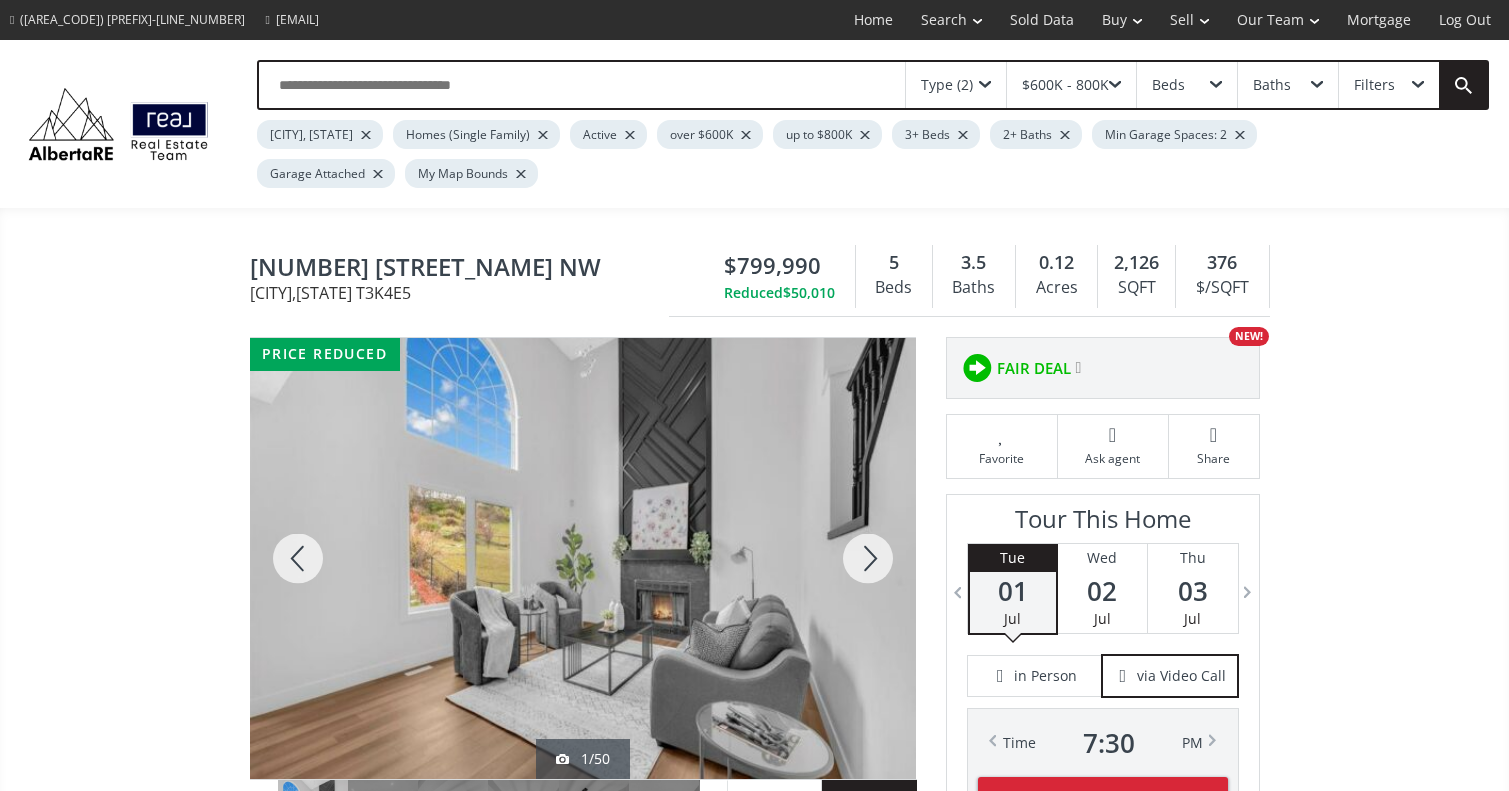 scroll, scrollTop: 643, scrollLeft: 0, axis: vertical 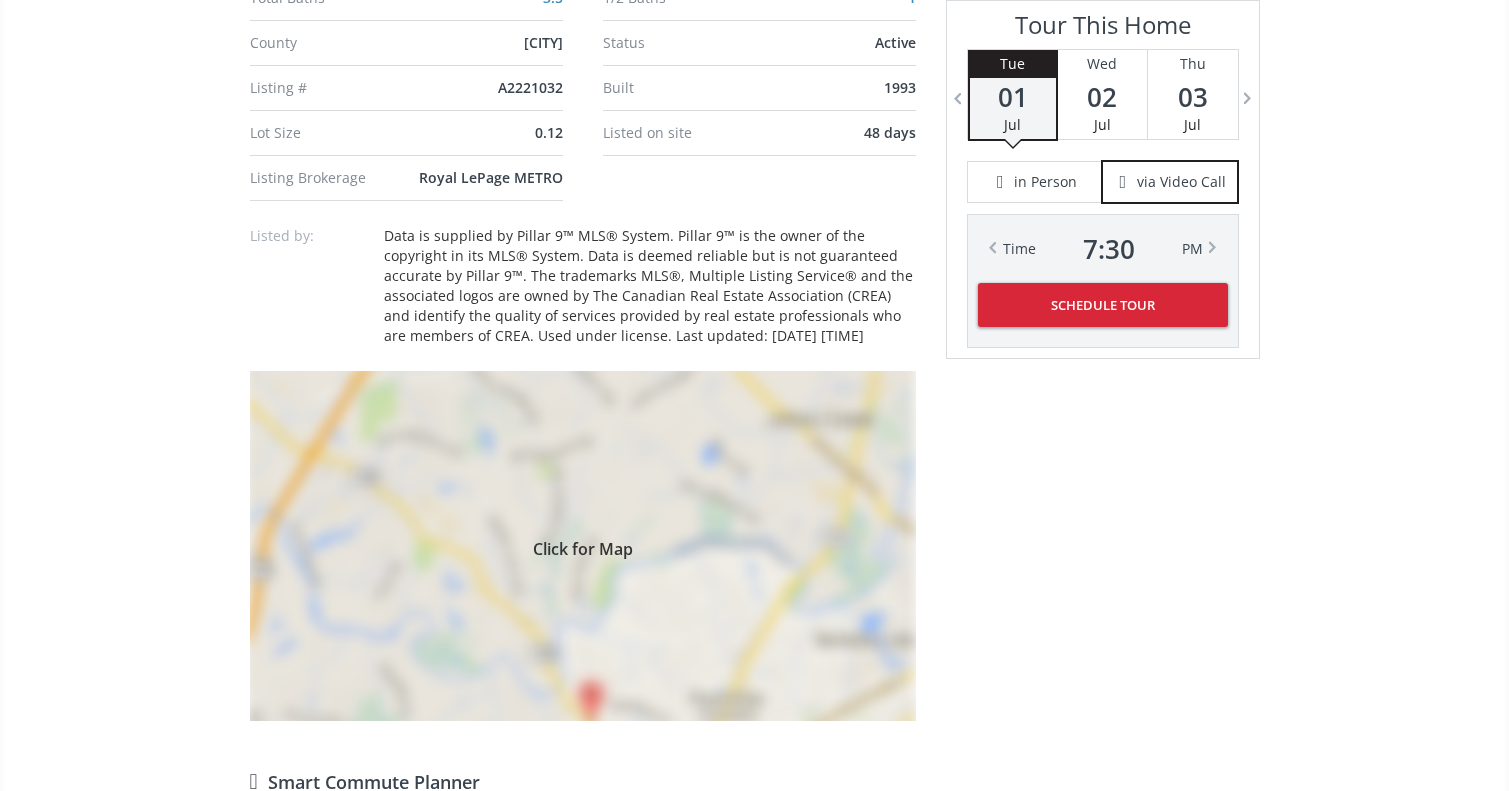 click on "Click for Map" at bounding box center (583, 546) 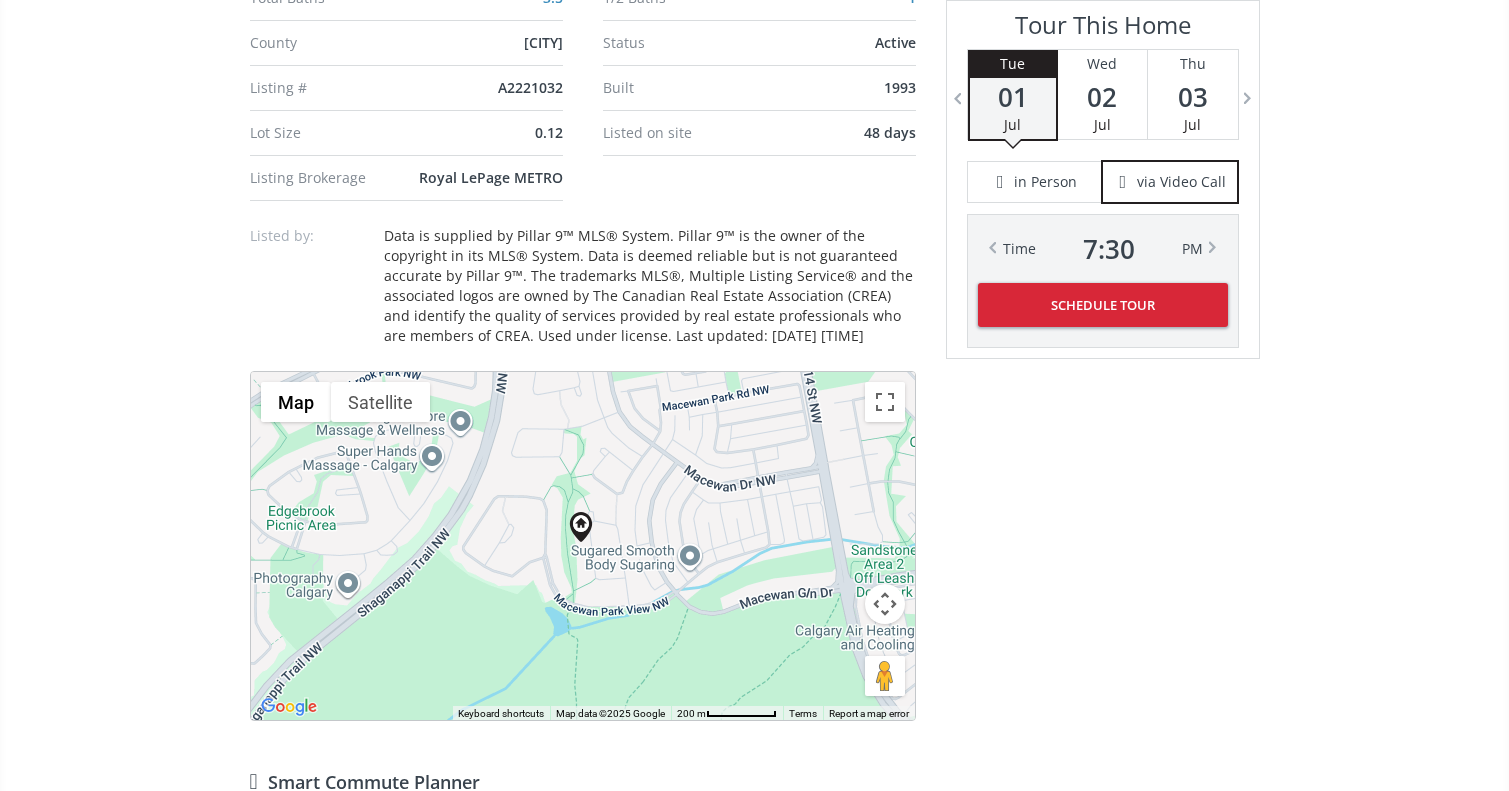 click at bounding box center [885, 604] 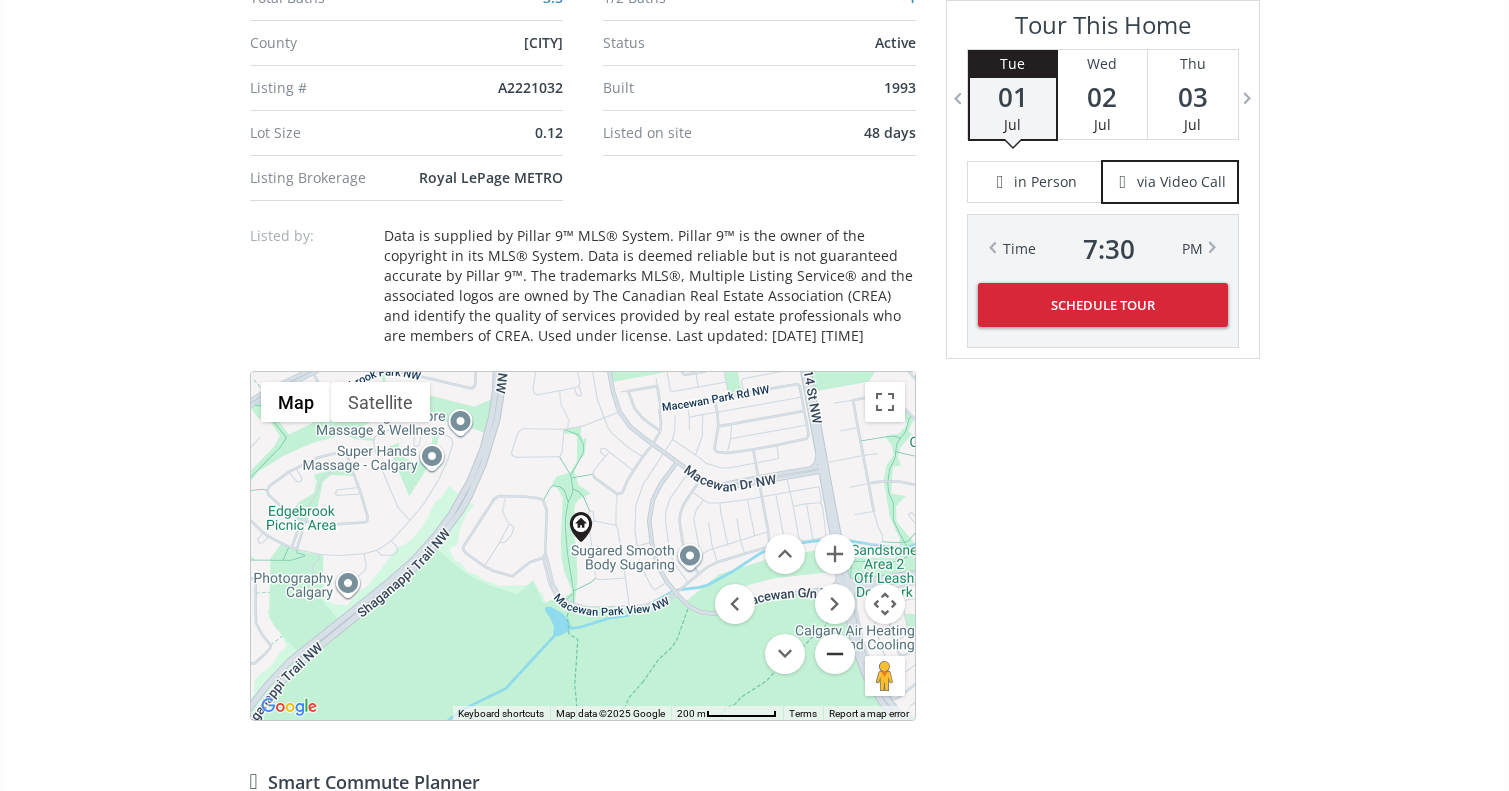 click at bounding box center (835, 654) 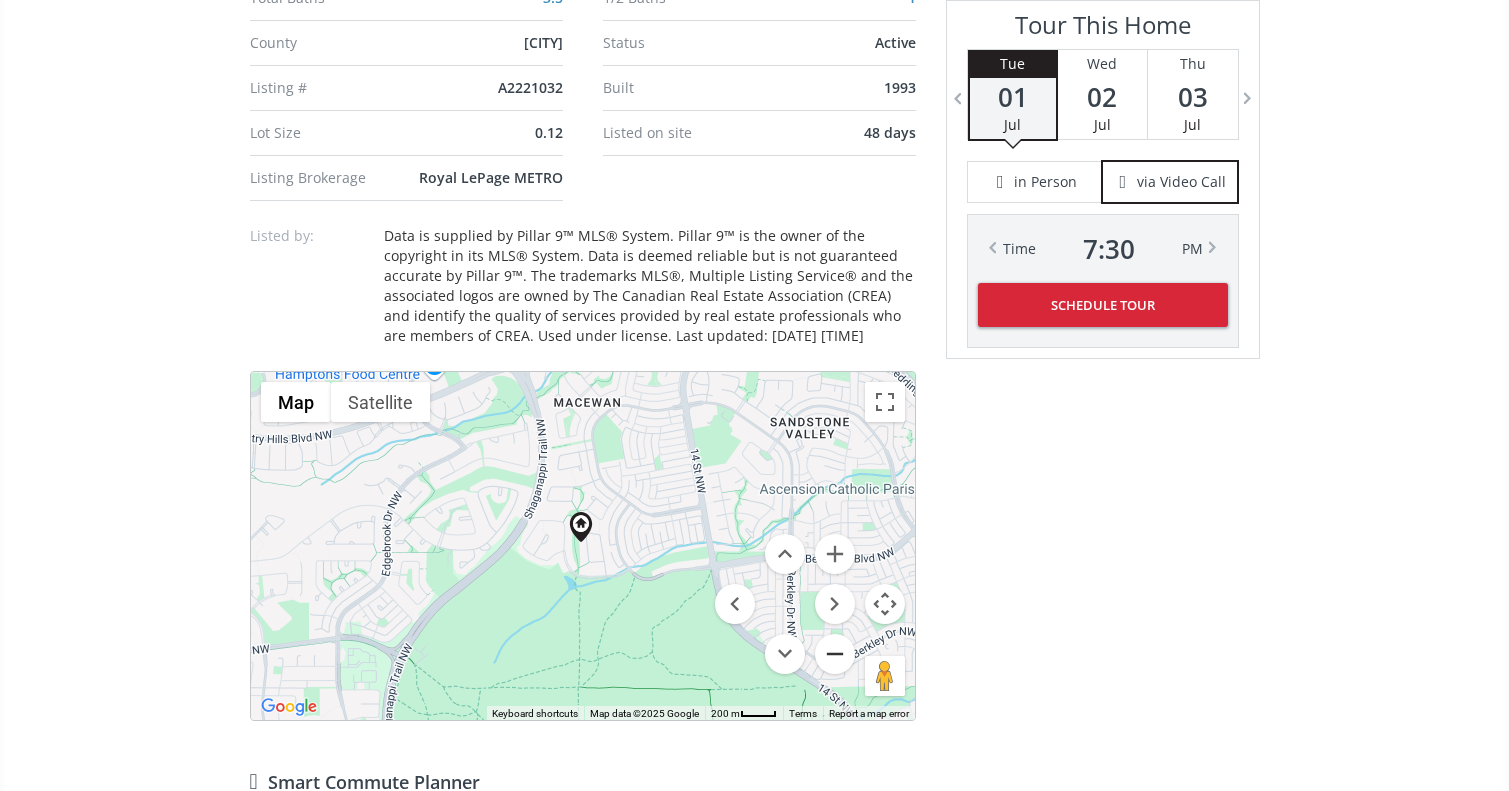 click at bounding box center [835, 654] 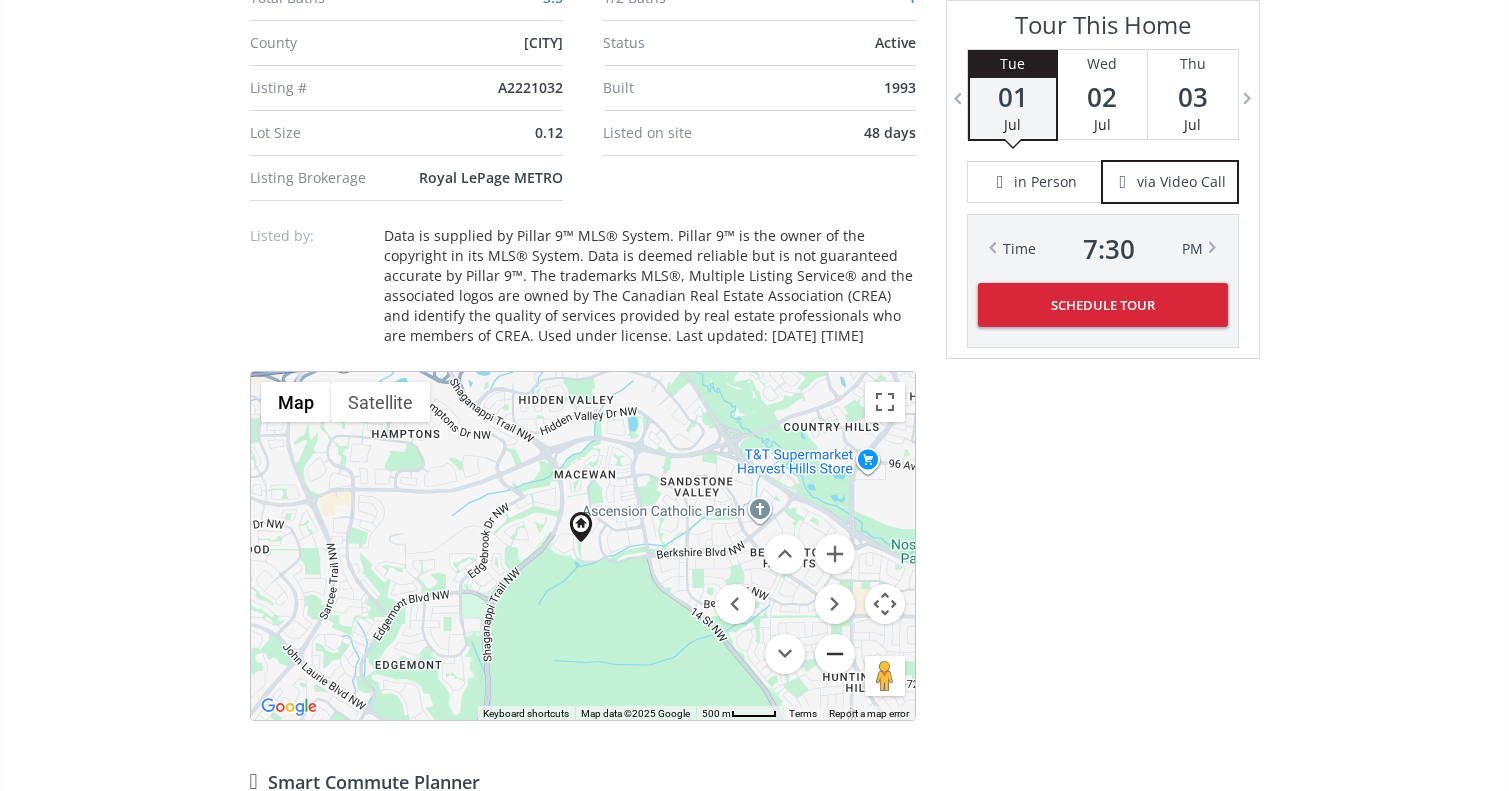 click at bounding box center [835, 654] 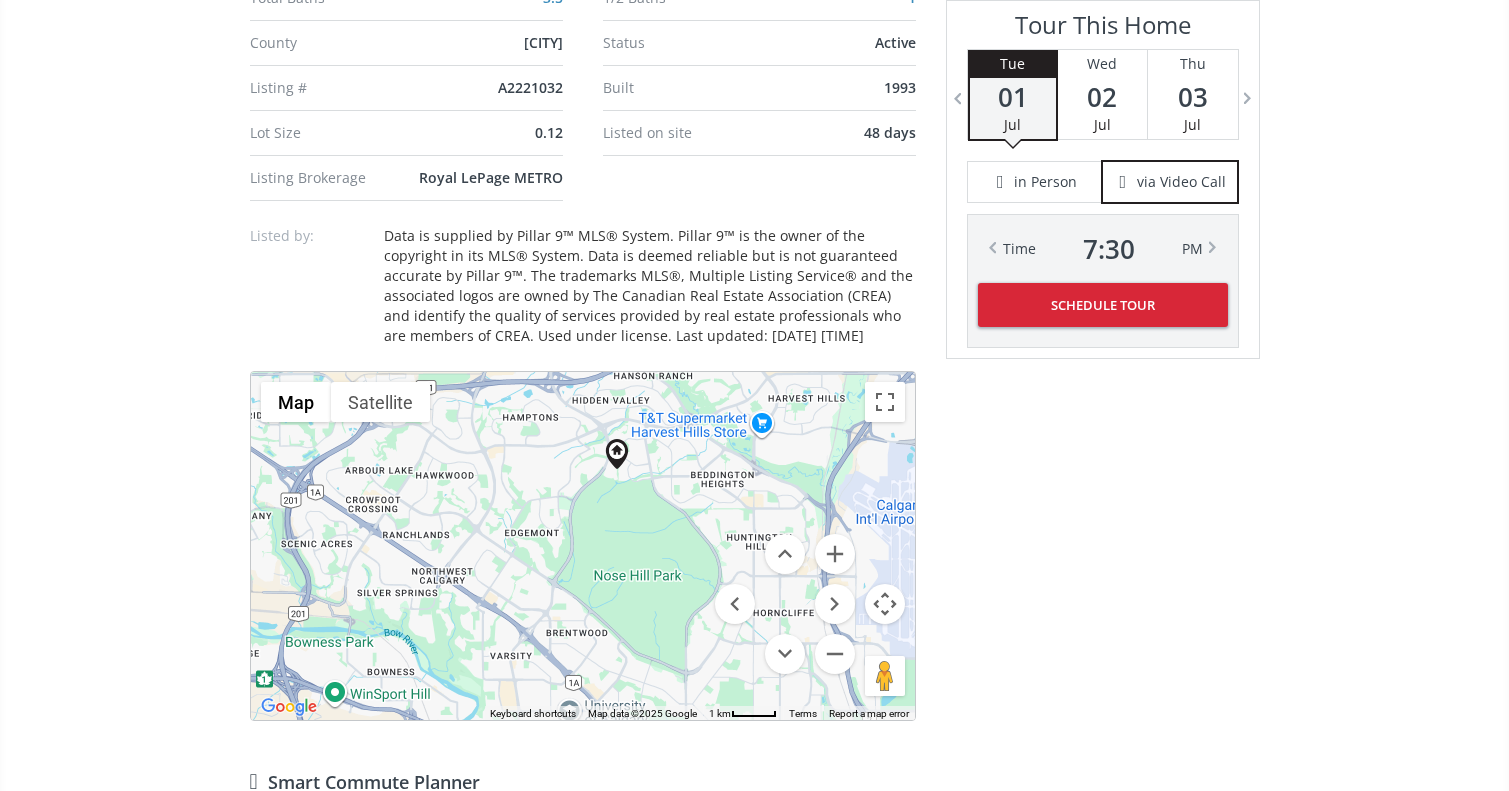 drag, startPoint x: 591, startPoint y: 592, endPoint x: 627, endPoint y: 515, distance: 85 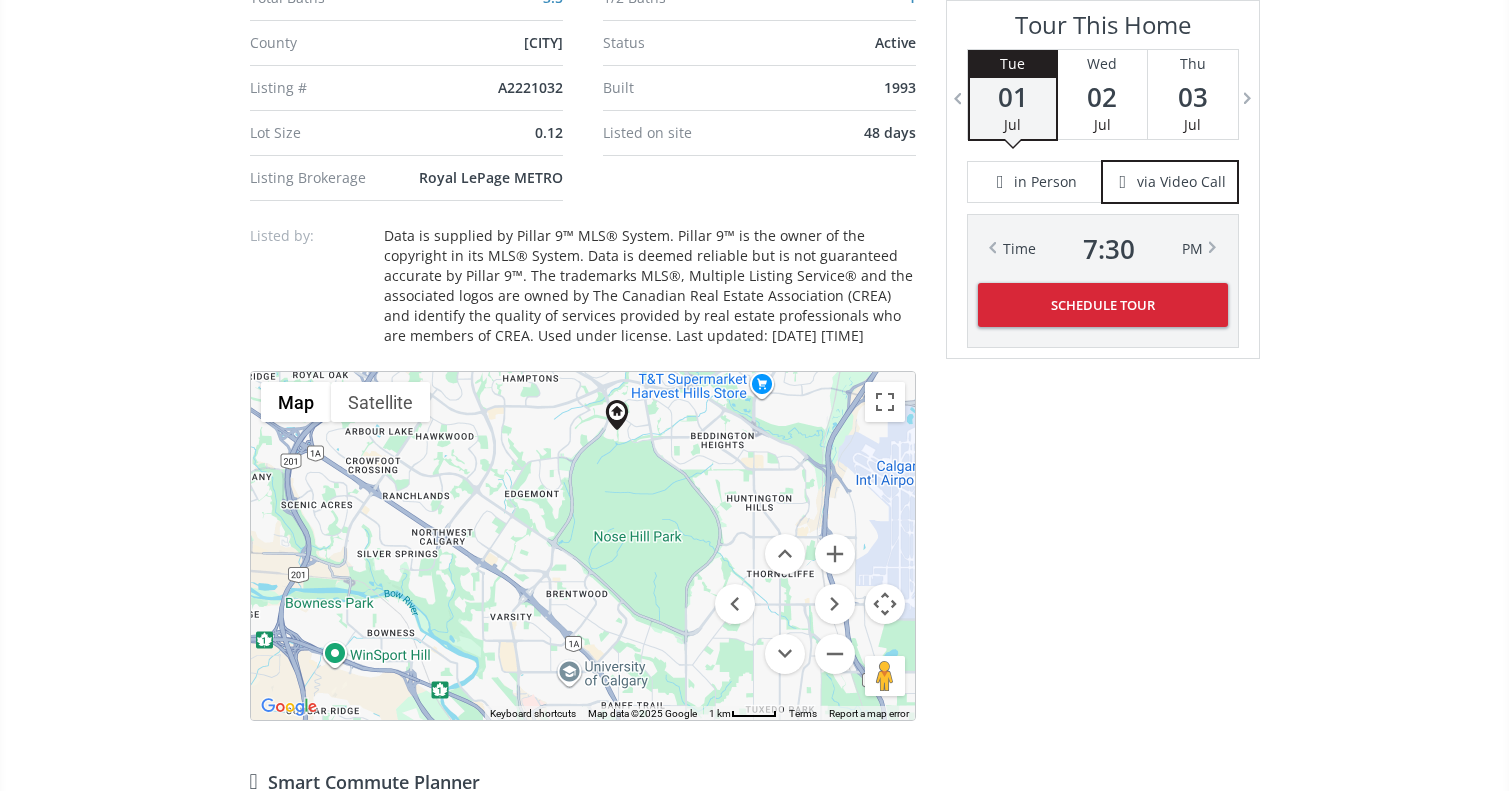drag, startPoint x: 582, startPoint y: 639, endPoint x: 582, endPoint y: 607, distance: 32 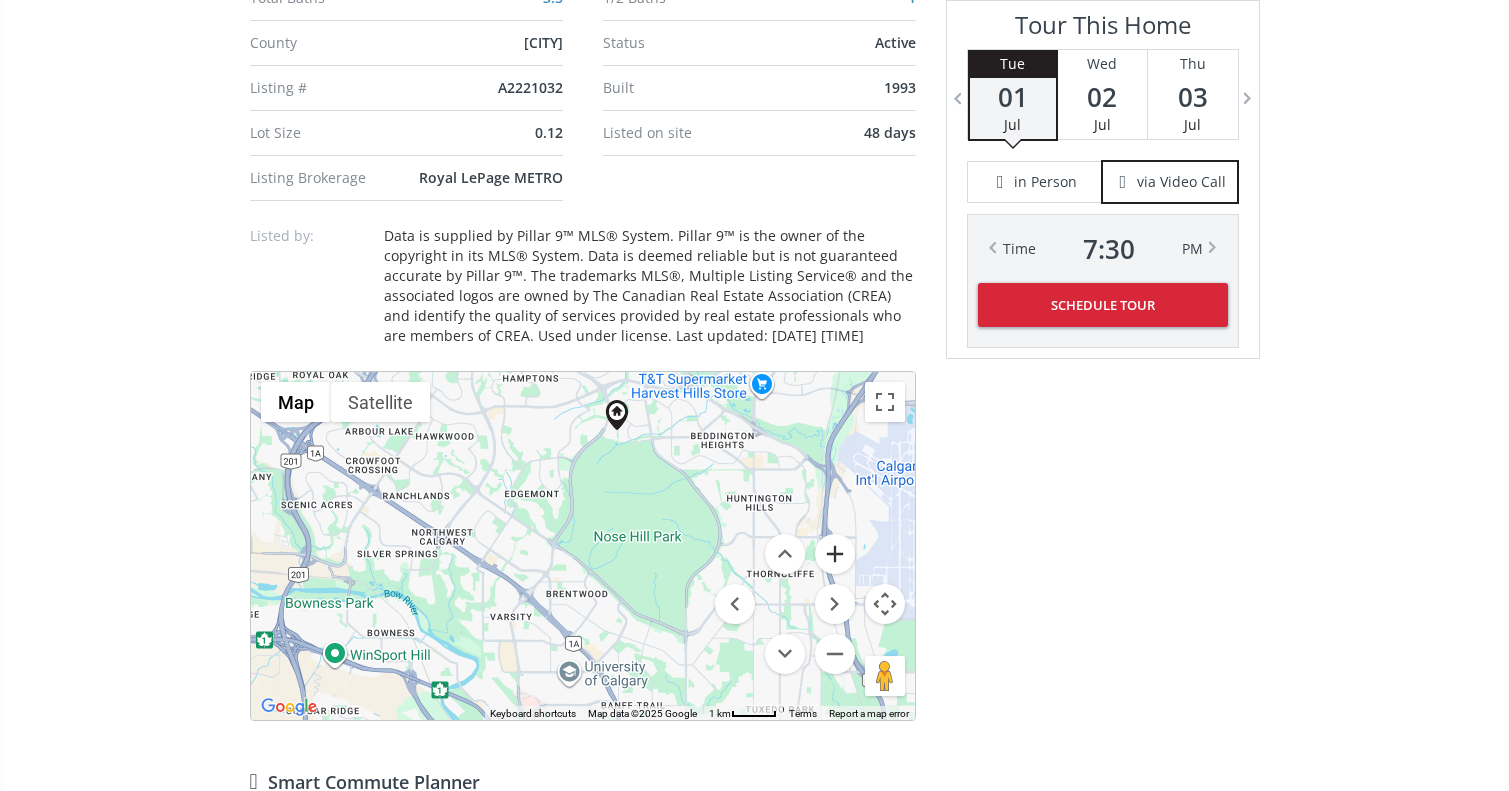 click at bounding box center (835, 554) 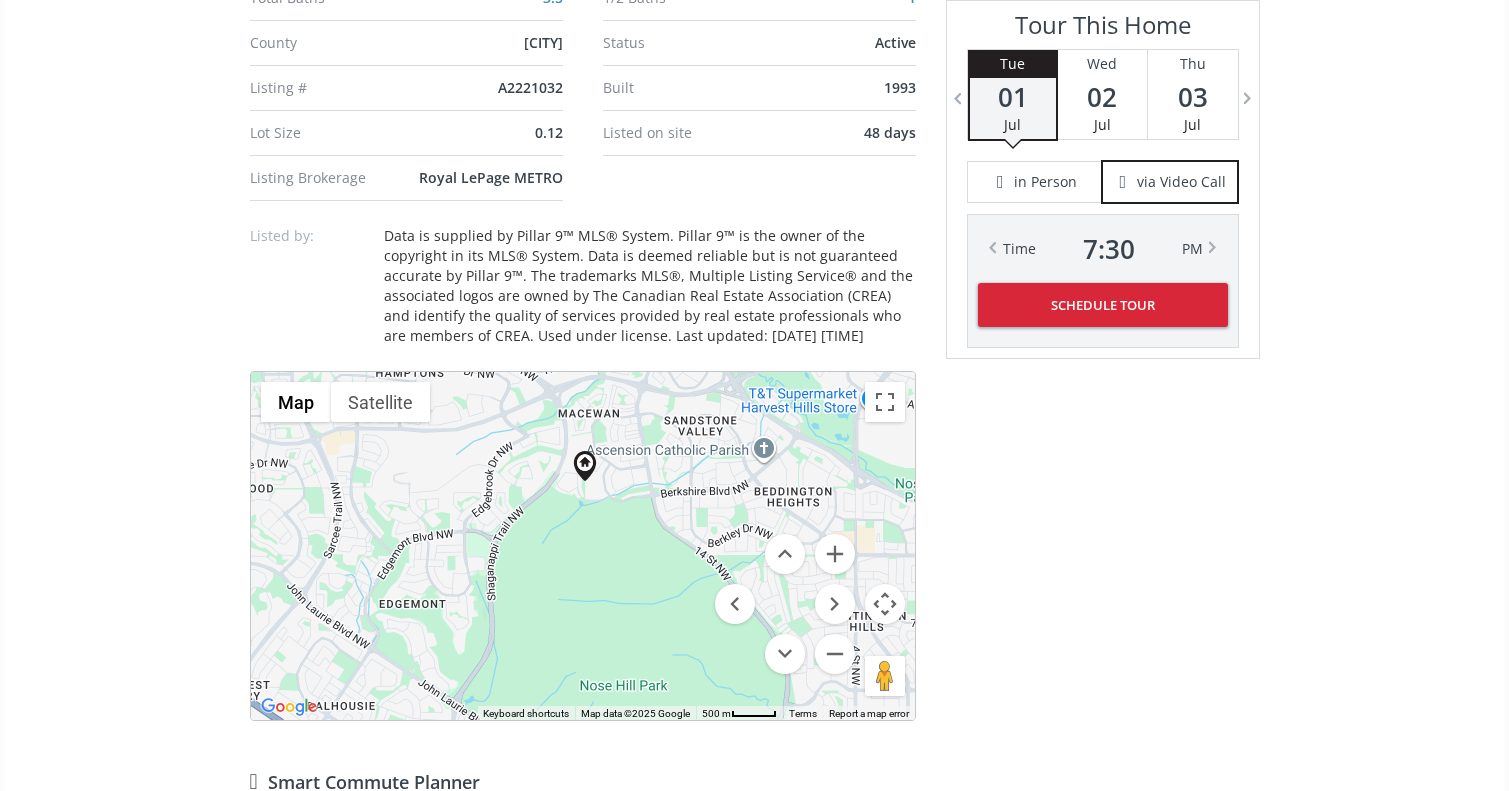 drag, startPoint x: 636, startPoint y: 586, endPoint x: 568, endPoint y: 753, distance: 180.31361 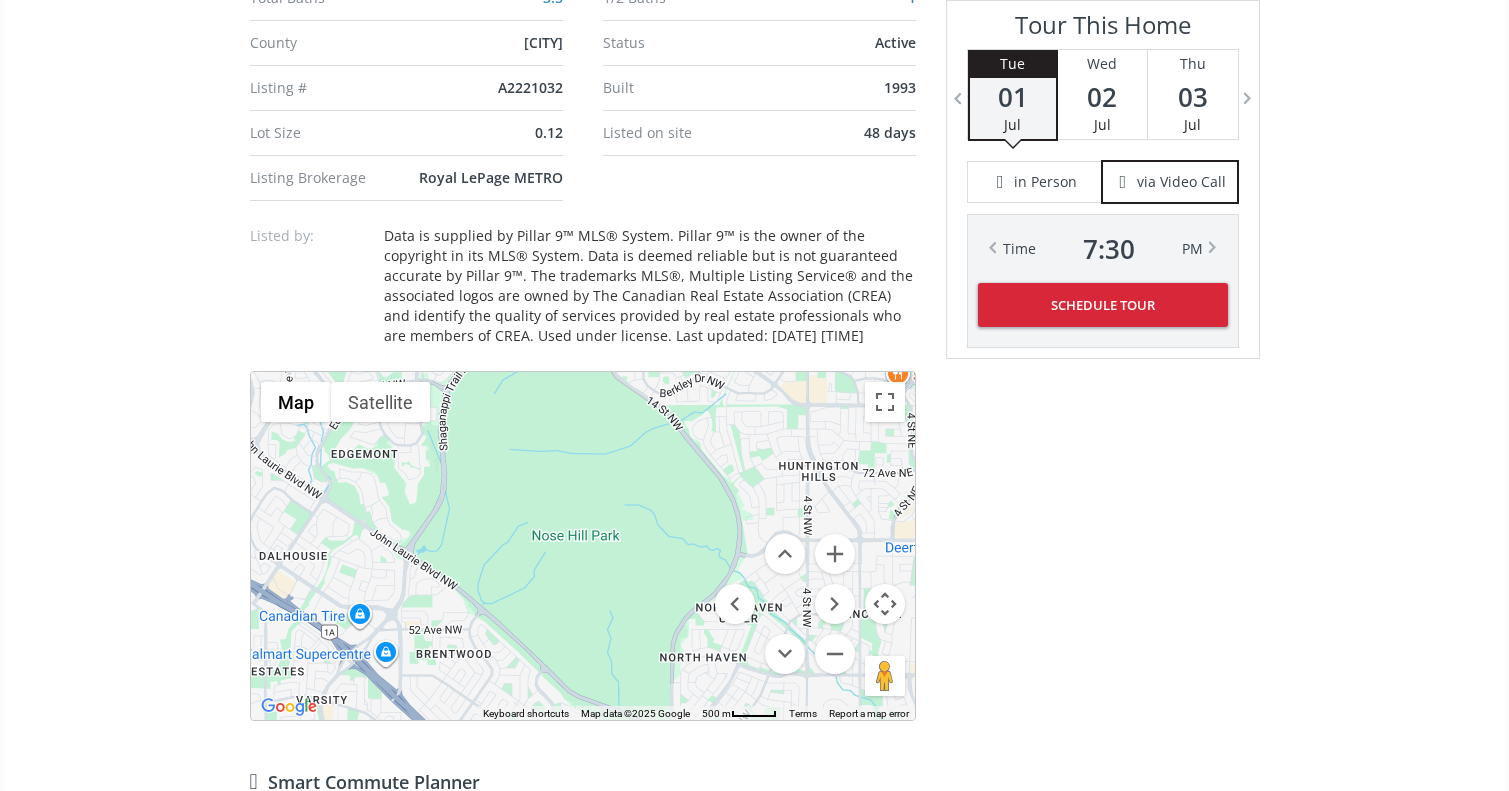 drag, startPoint x: 617, startPoint y: 686, endPoint x: 573, endPoint y: 528, distance: 164.01219 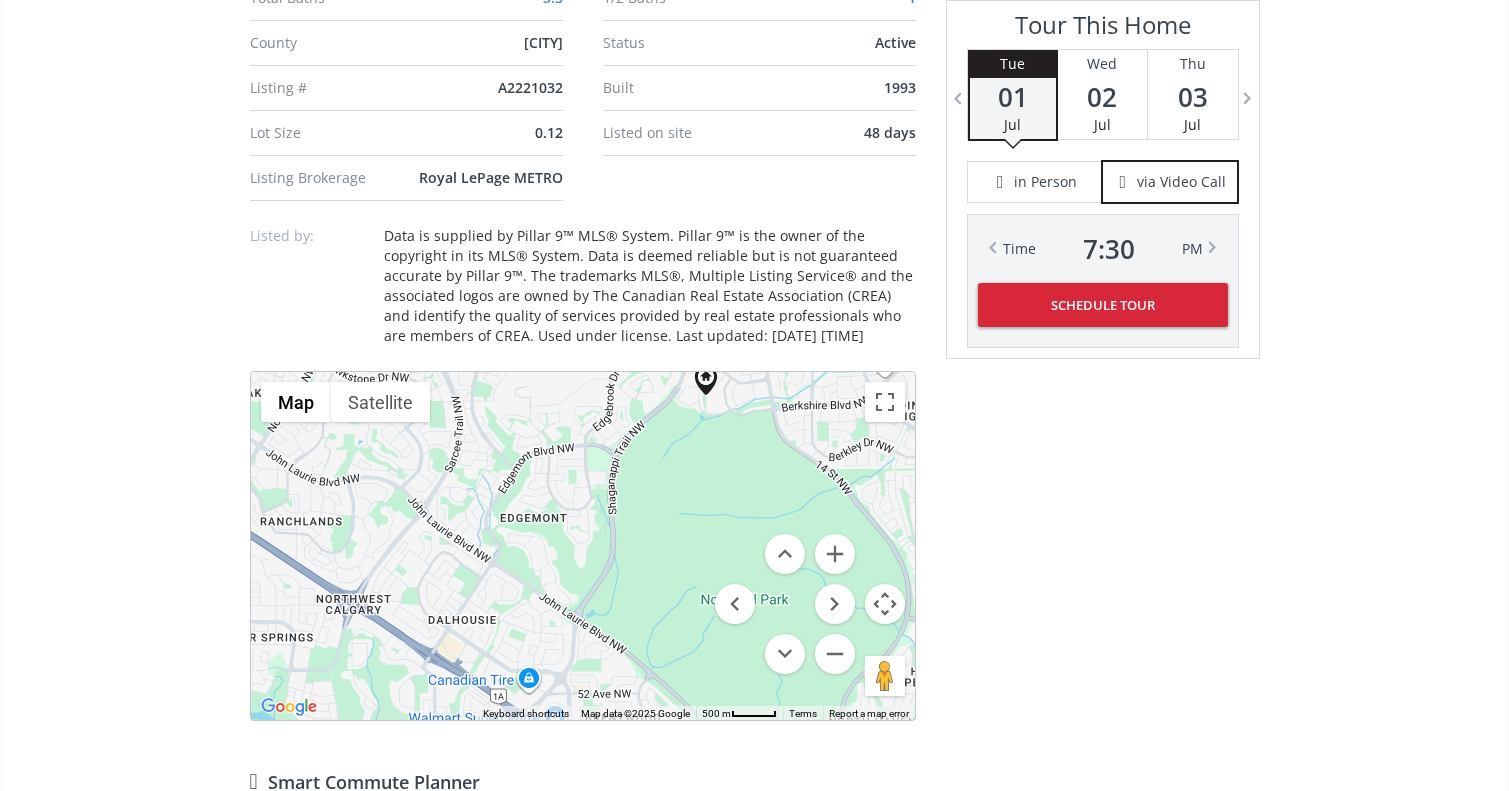 drag, startPoint x: 650, startPoint y: 603, endPoint x: 813, endPoint y: 736, distance: 210.37585 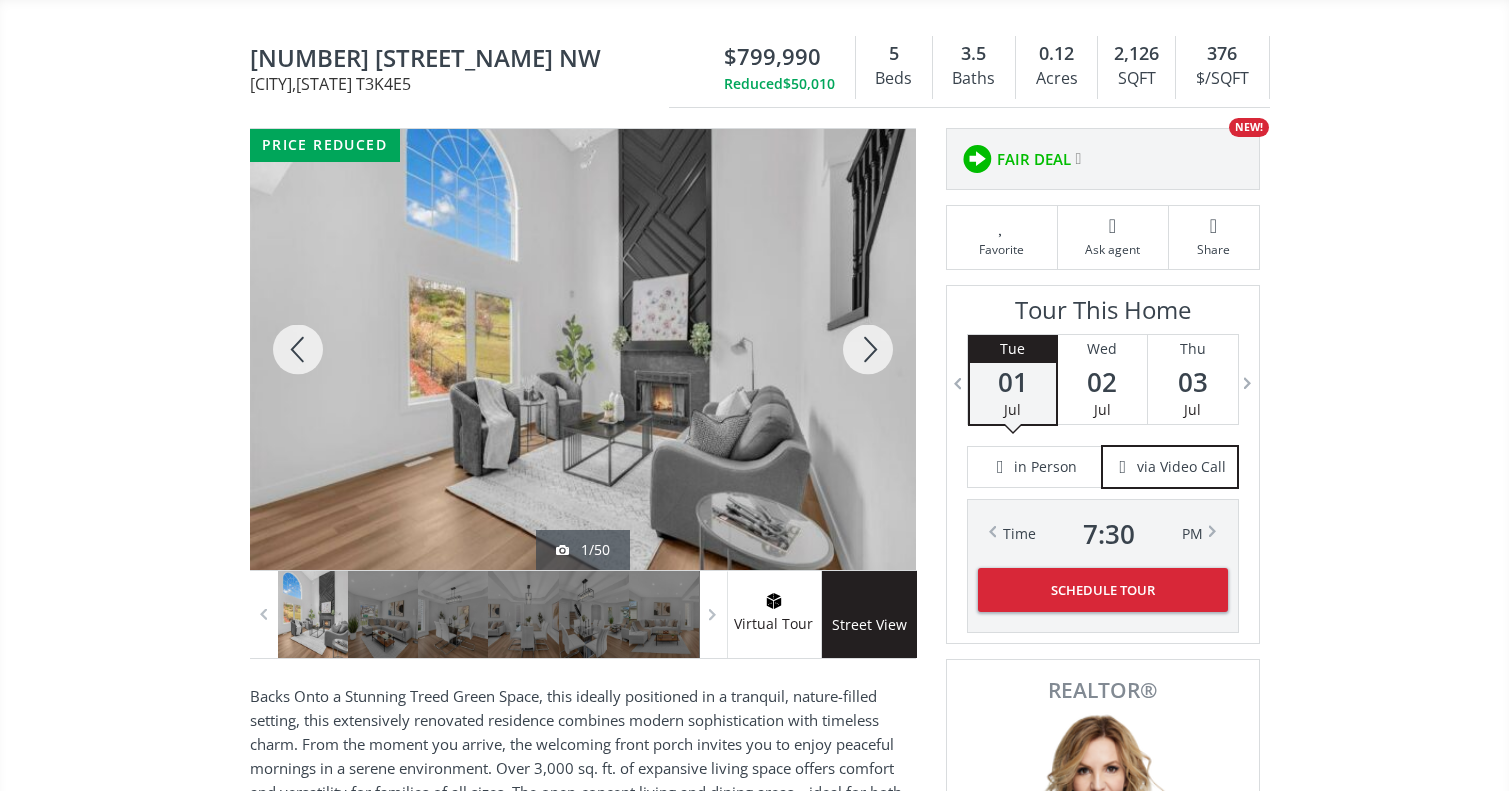 scroll, scrollTop: 164, scrollLeft: 0, axis: vertical 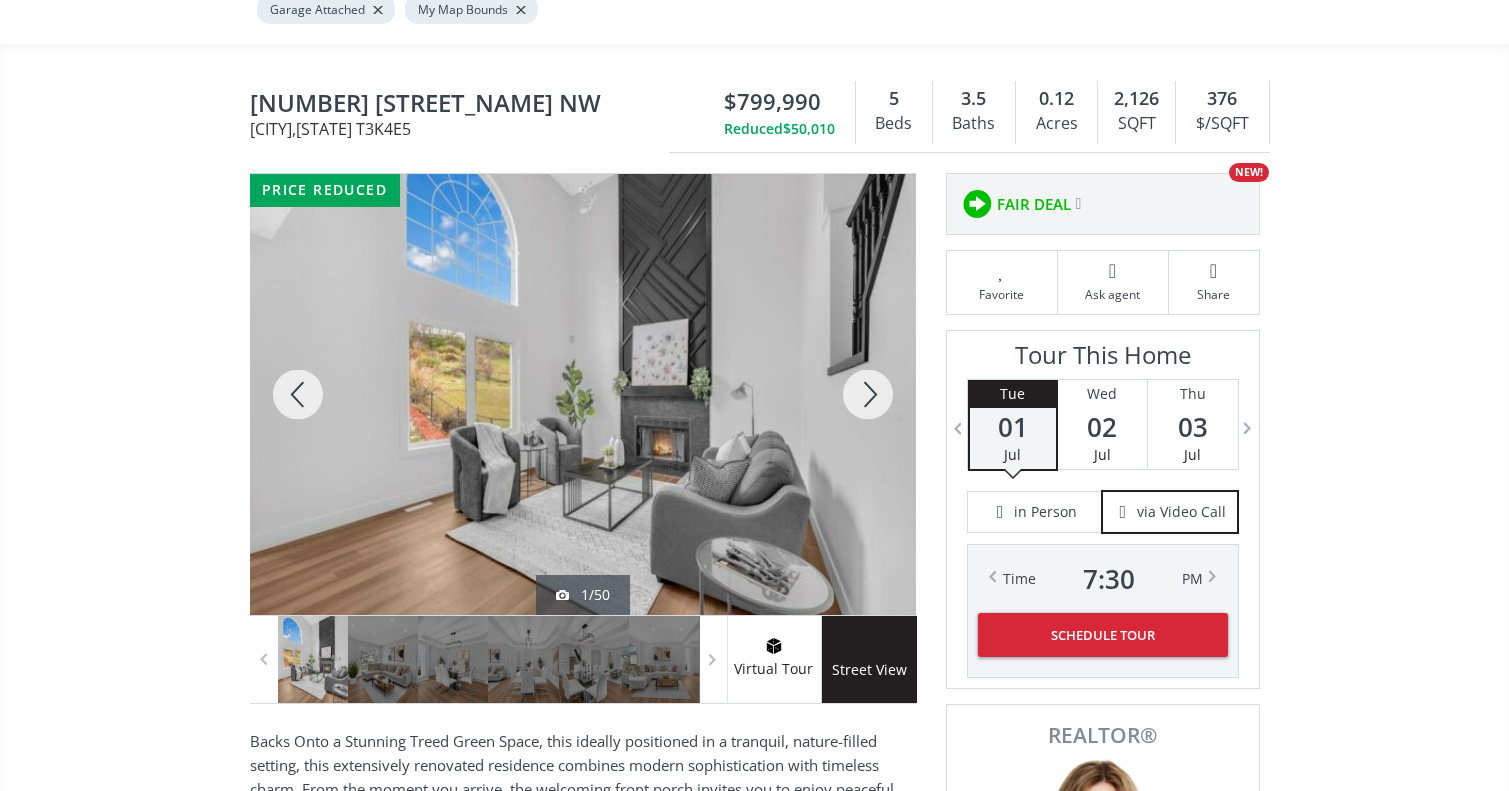 click at bounding box center [868, 394] 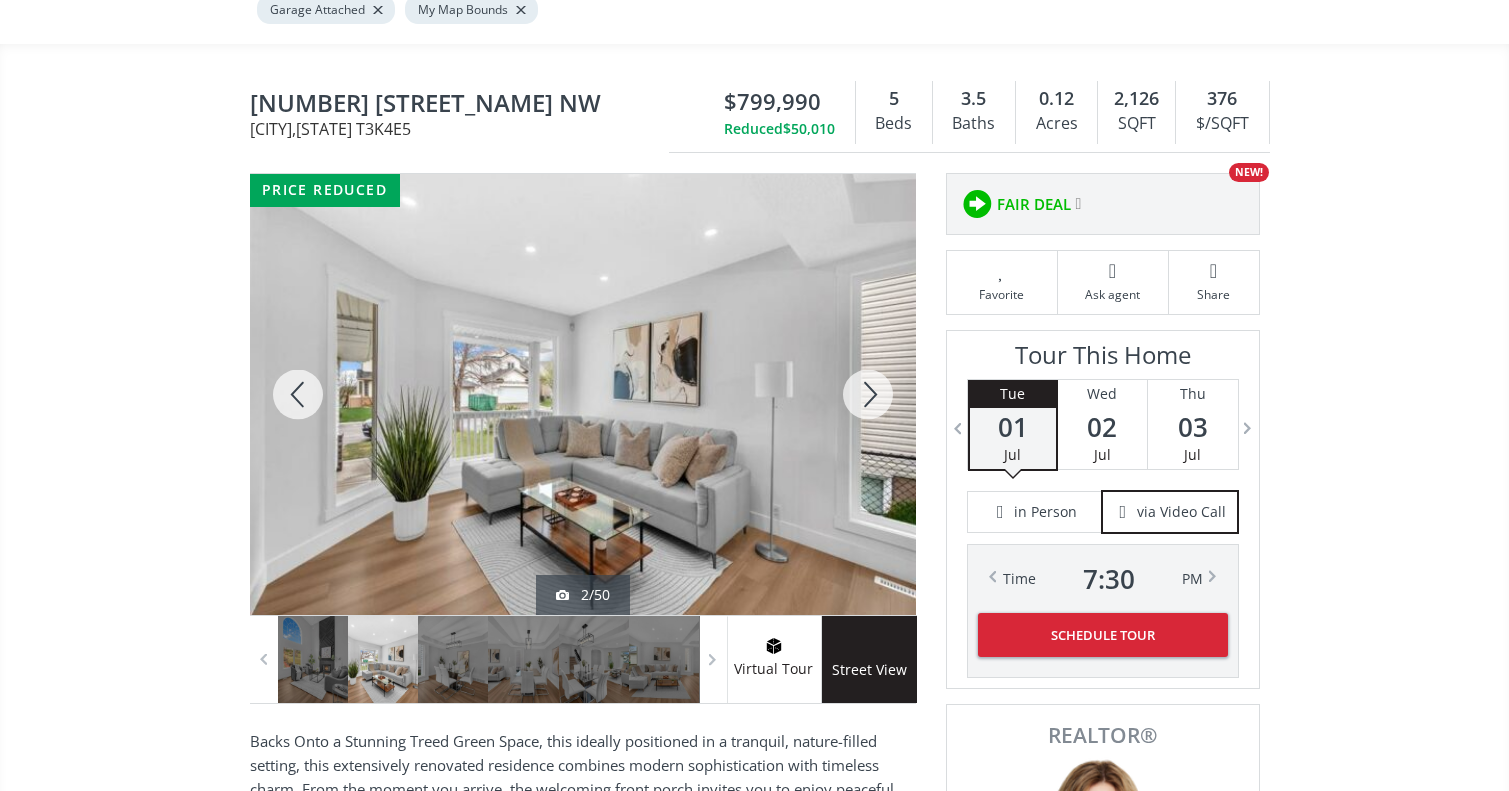 click at bounding box center (868, 394) 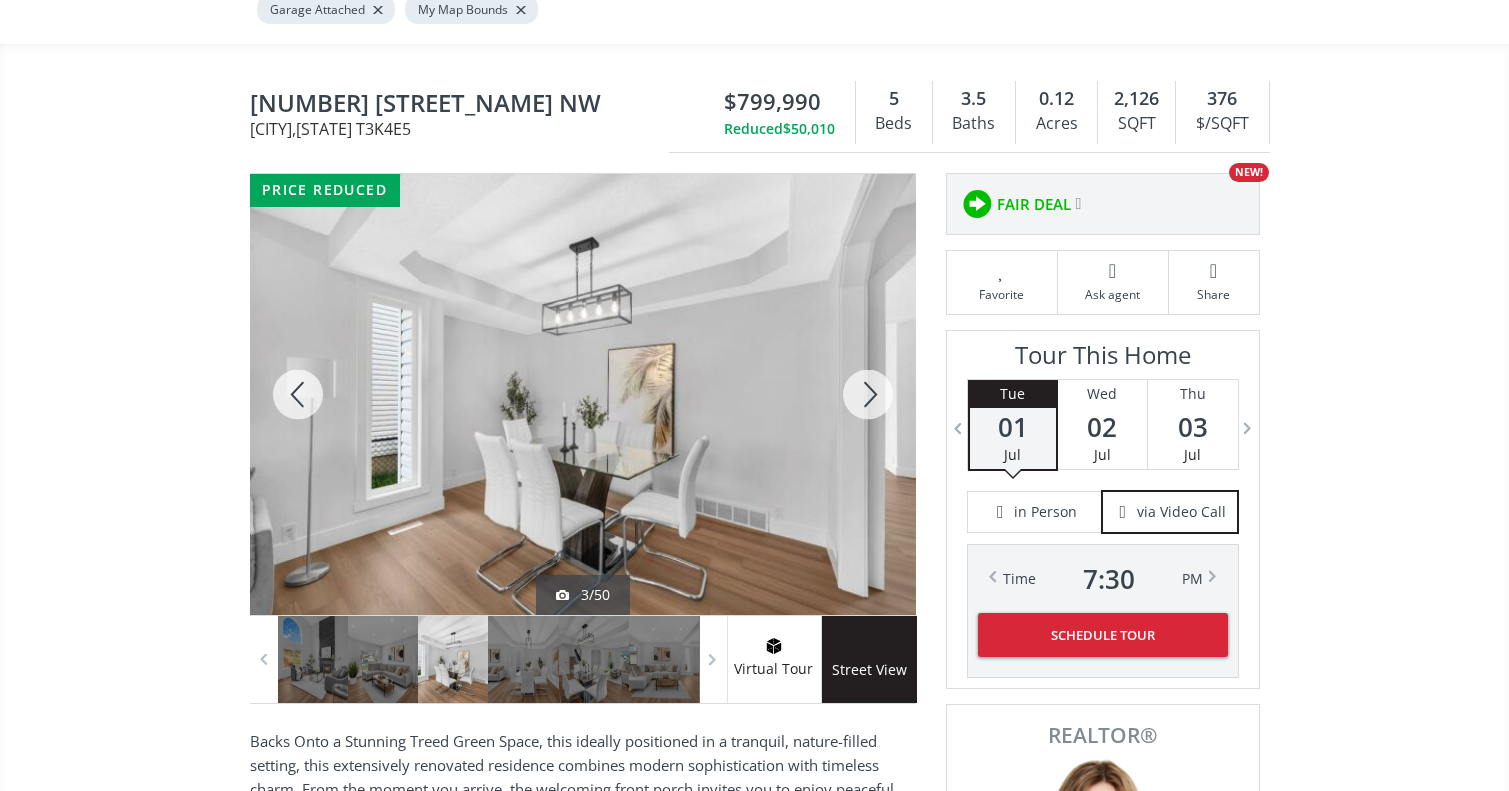 click at bounding box center (868, 394) 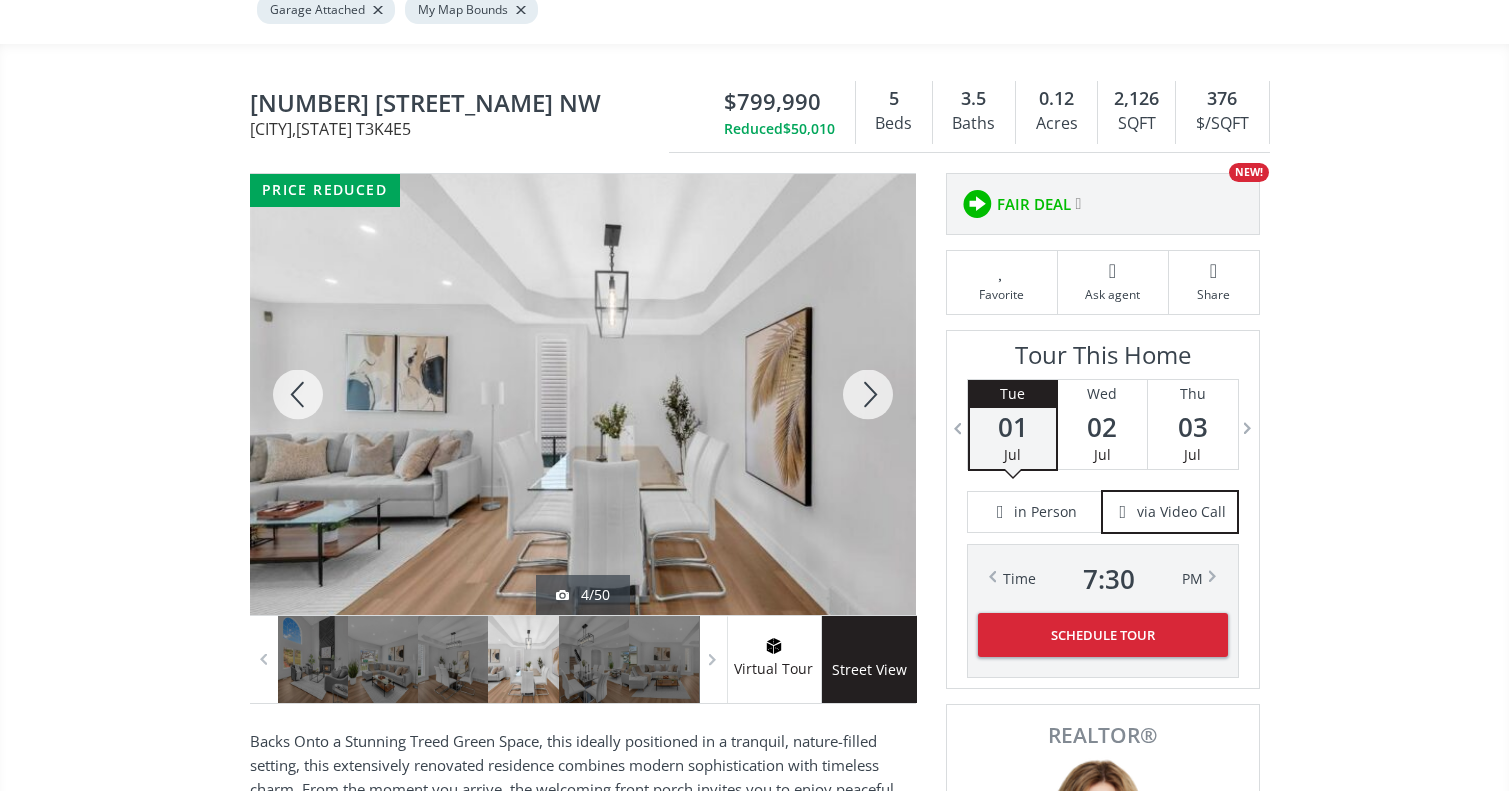 click at bounding box center [868, 394] 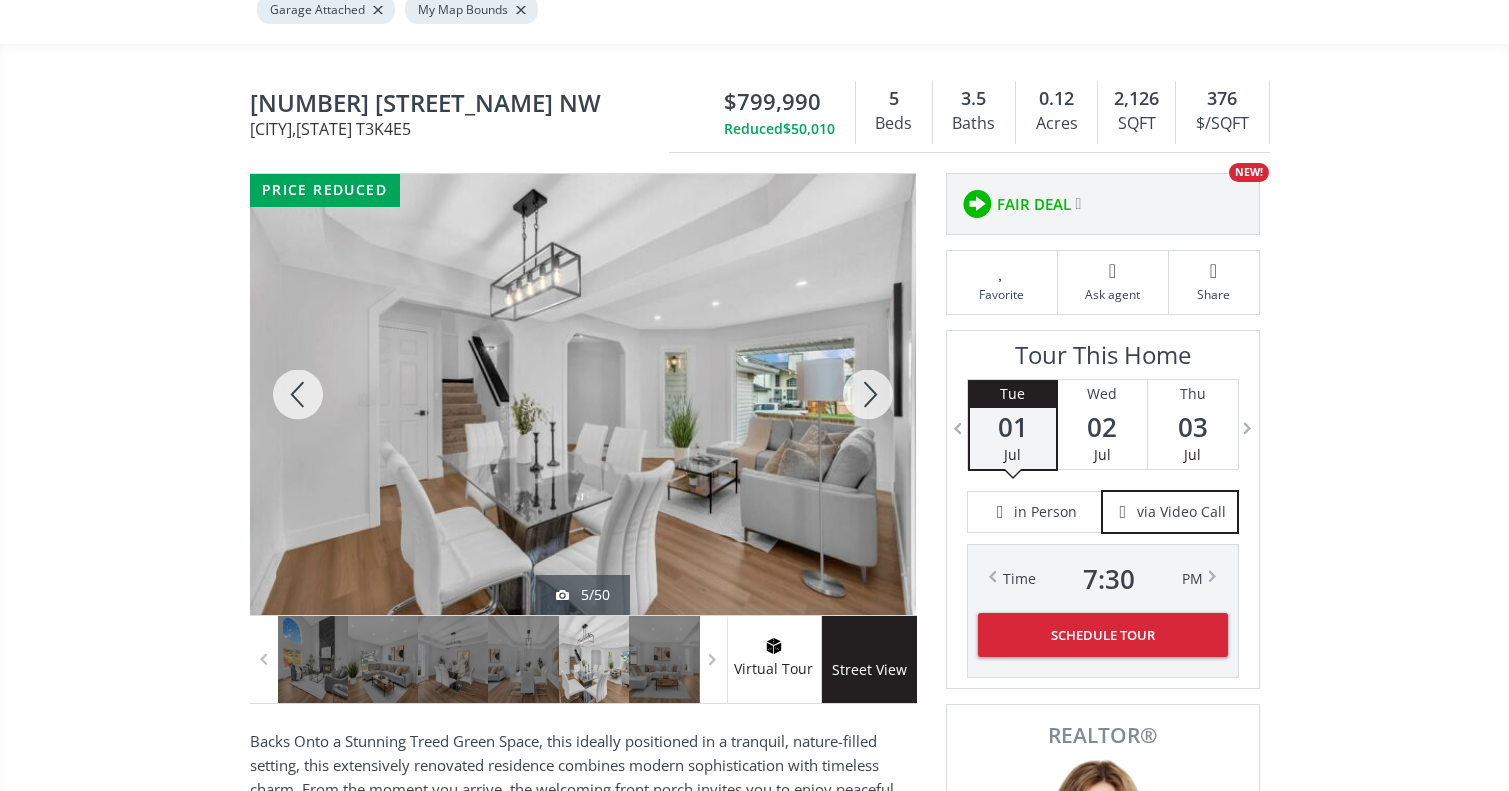 click at bounding box center (868, 394) 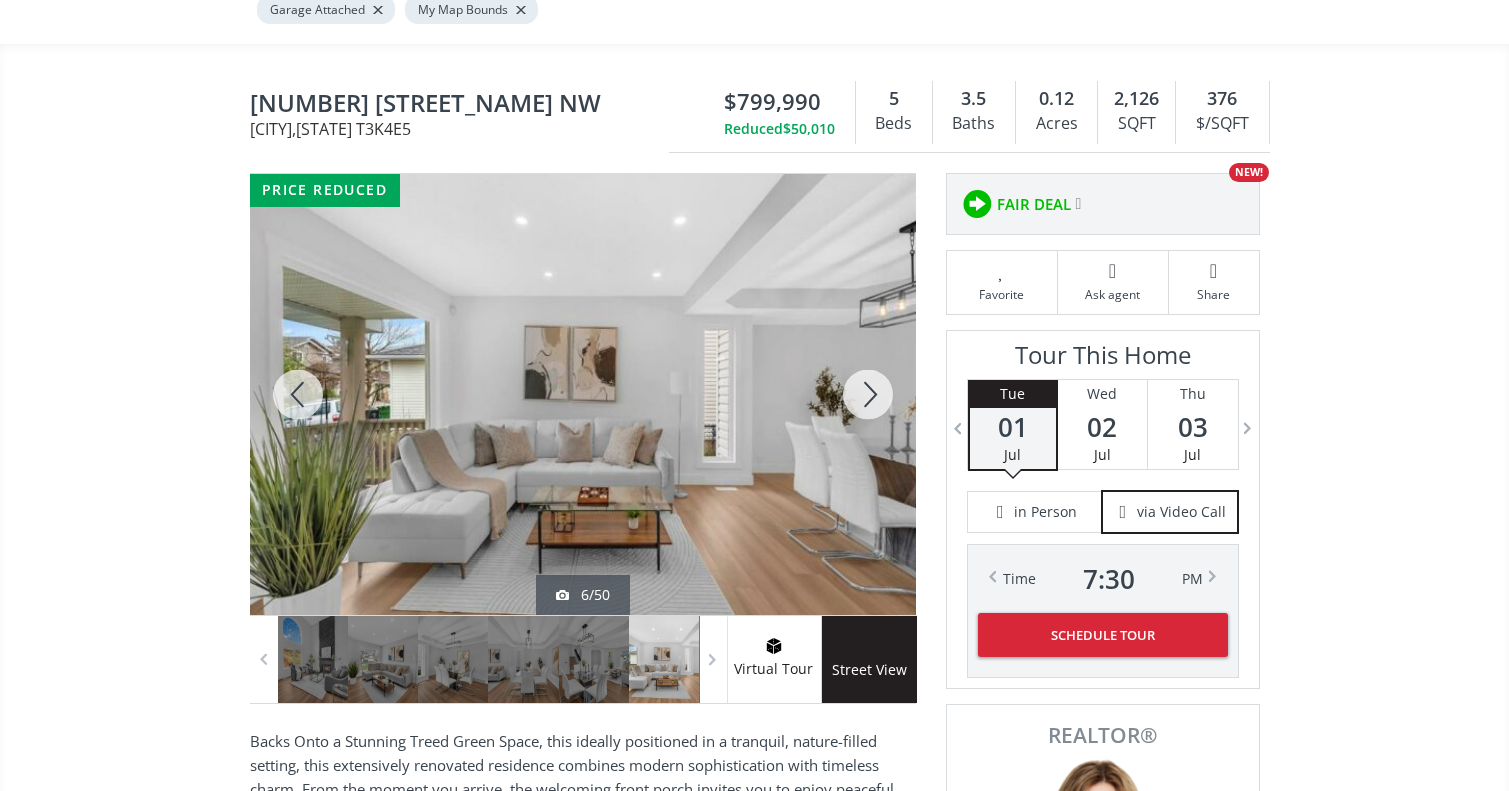 click at bounding box center [868, 394] 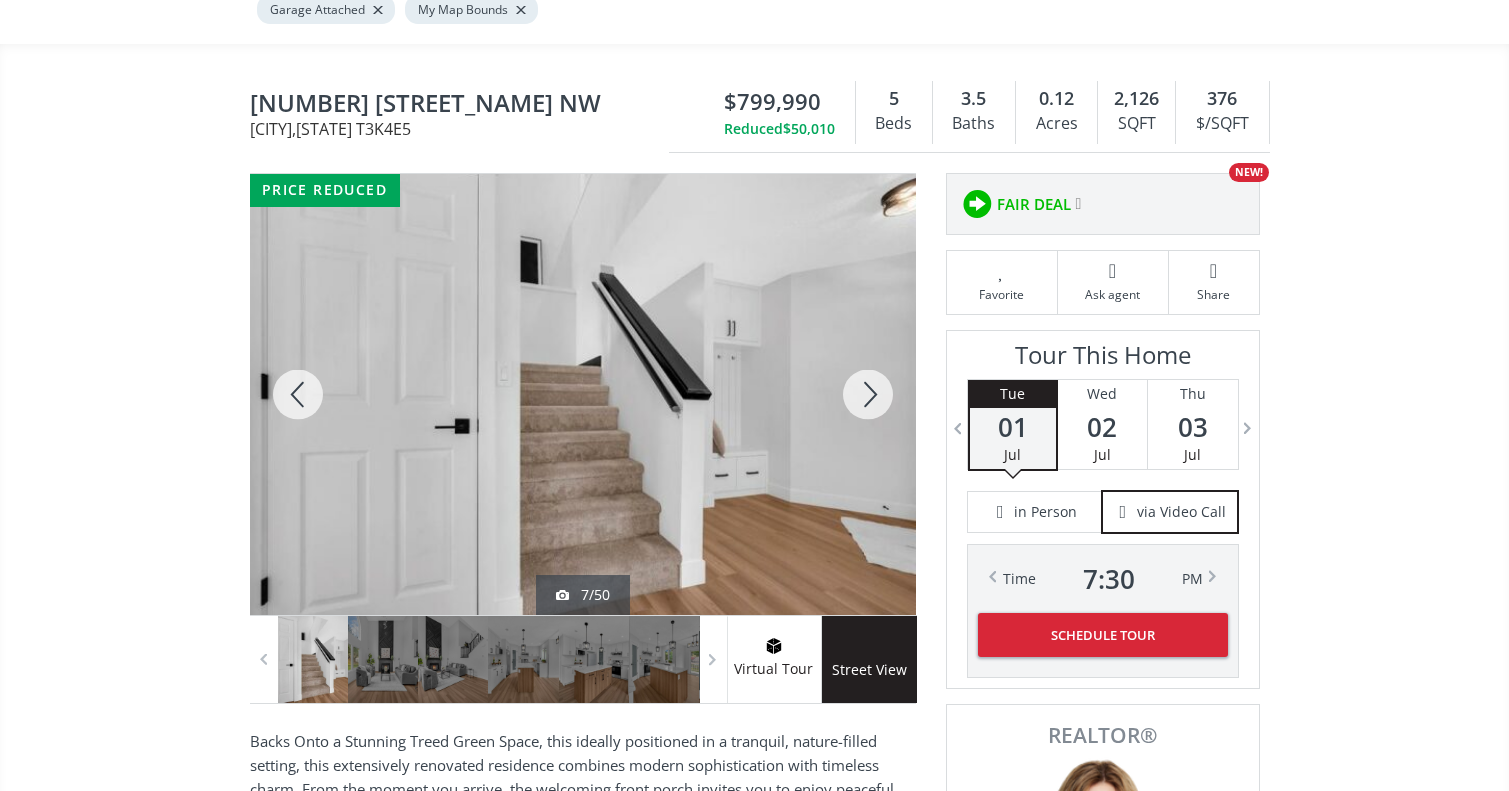 click at bounding box center [868, 394] 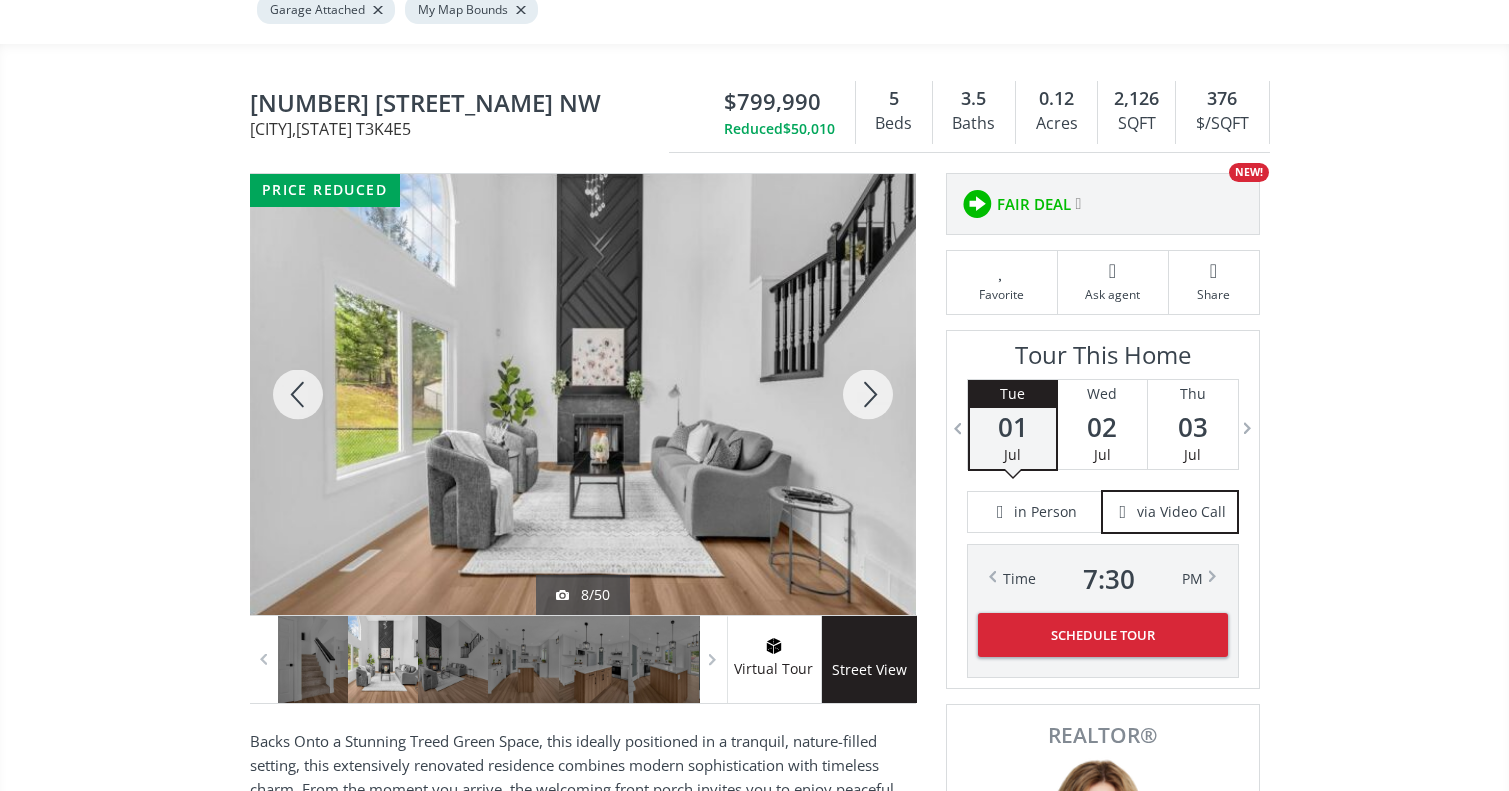 click at bounding box center (868, 394) 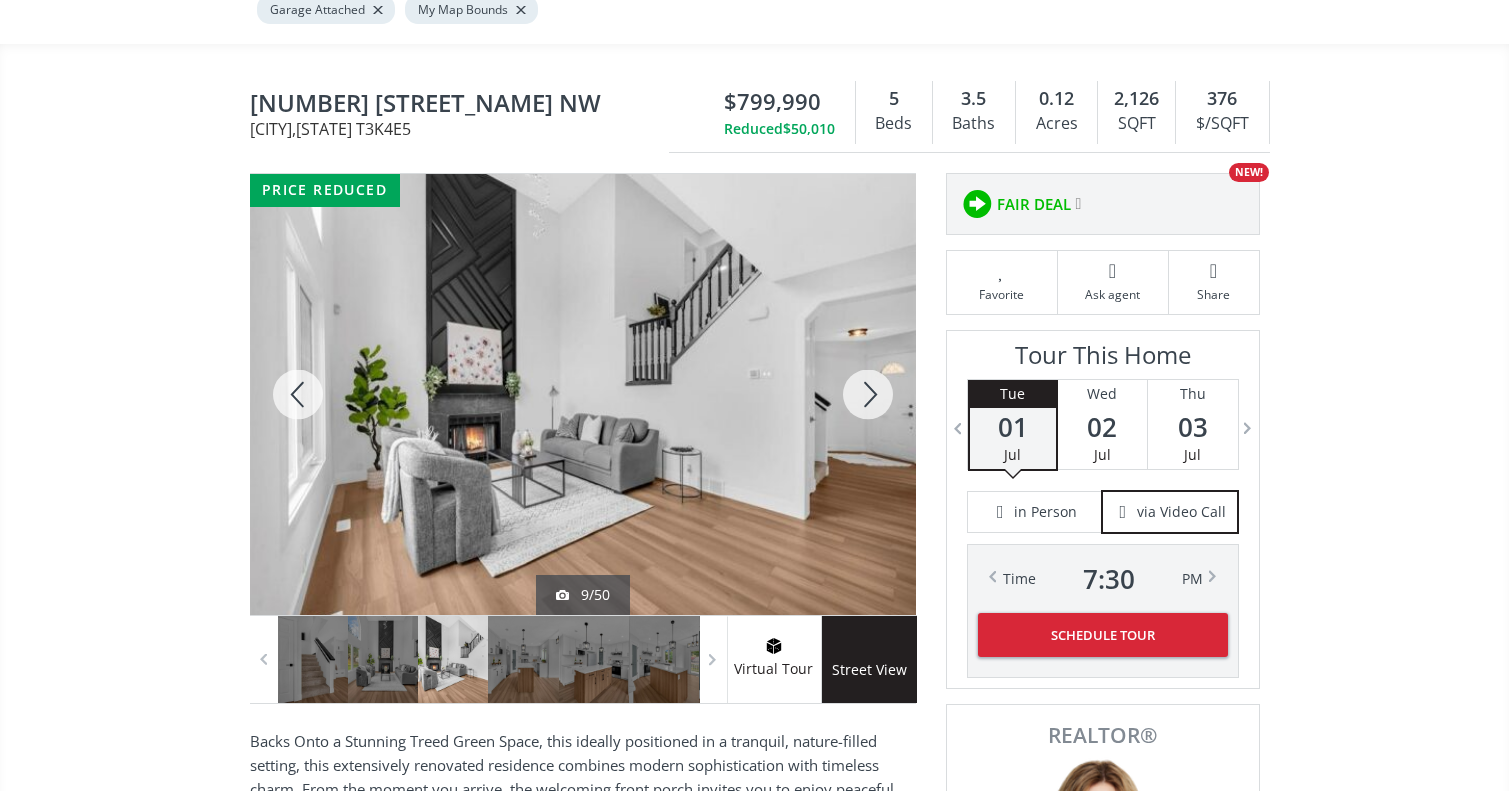 click at bounding box center [868, 394] 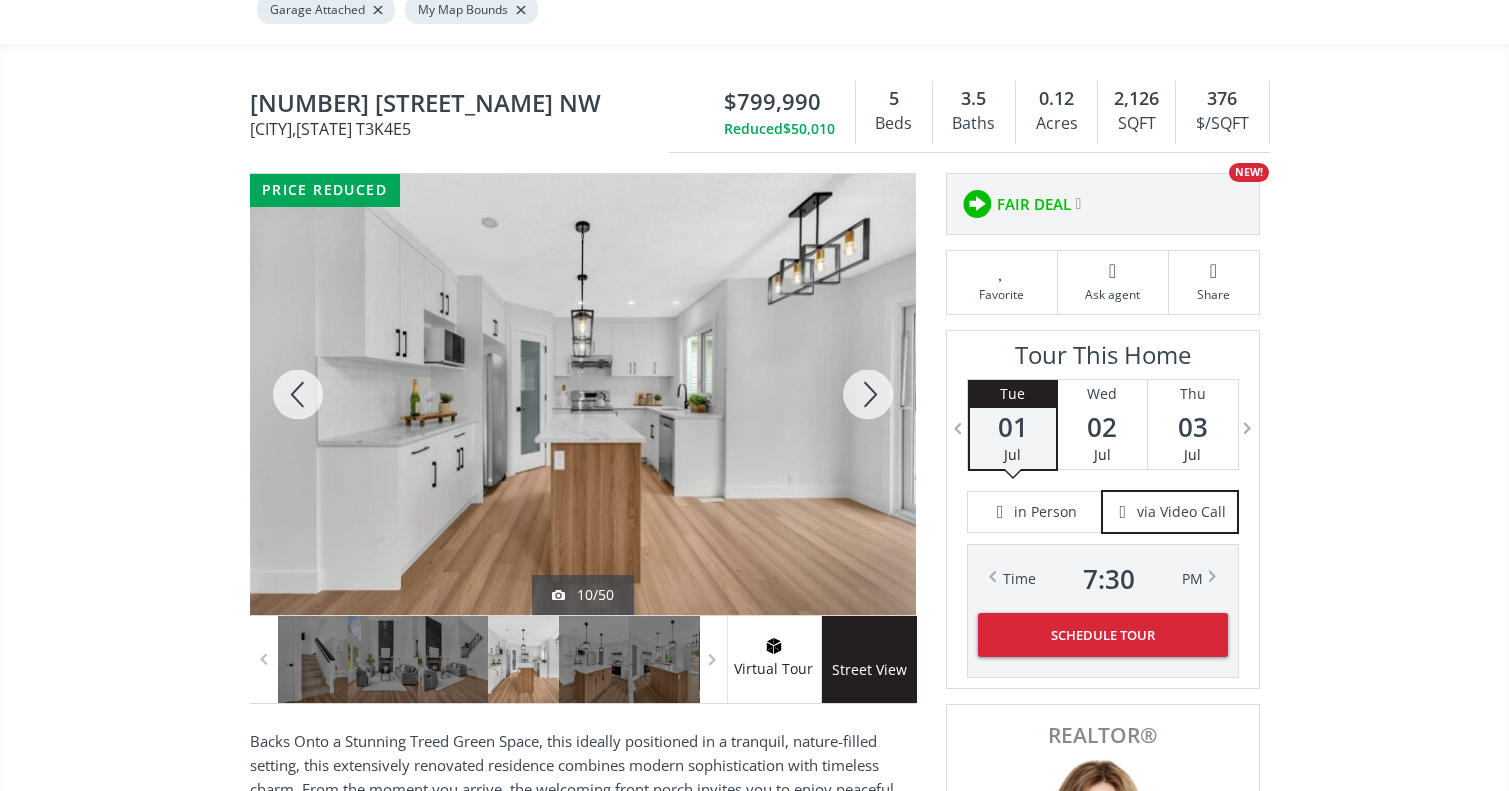 click at bounding box center (868, 394) 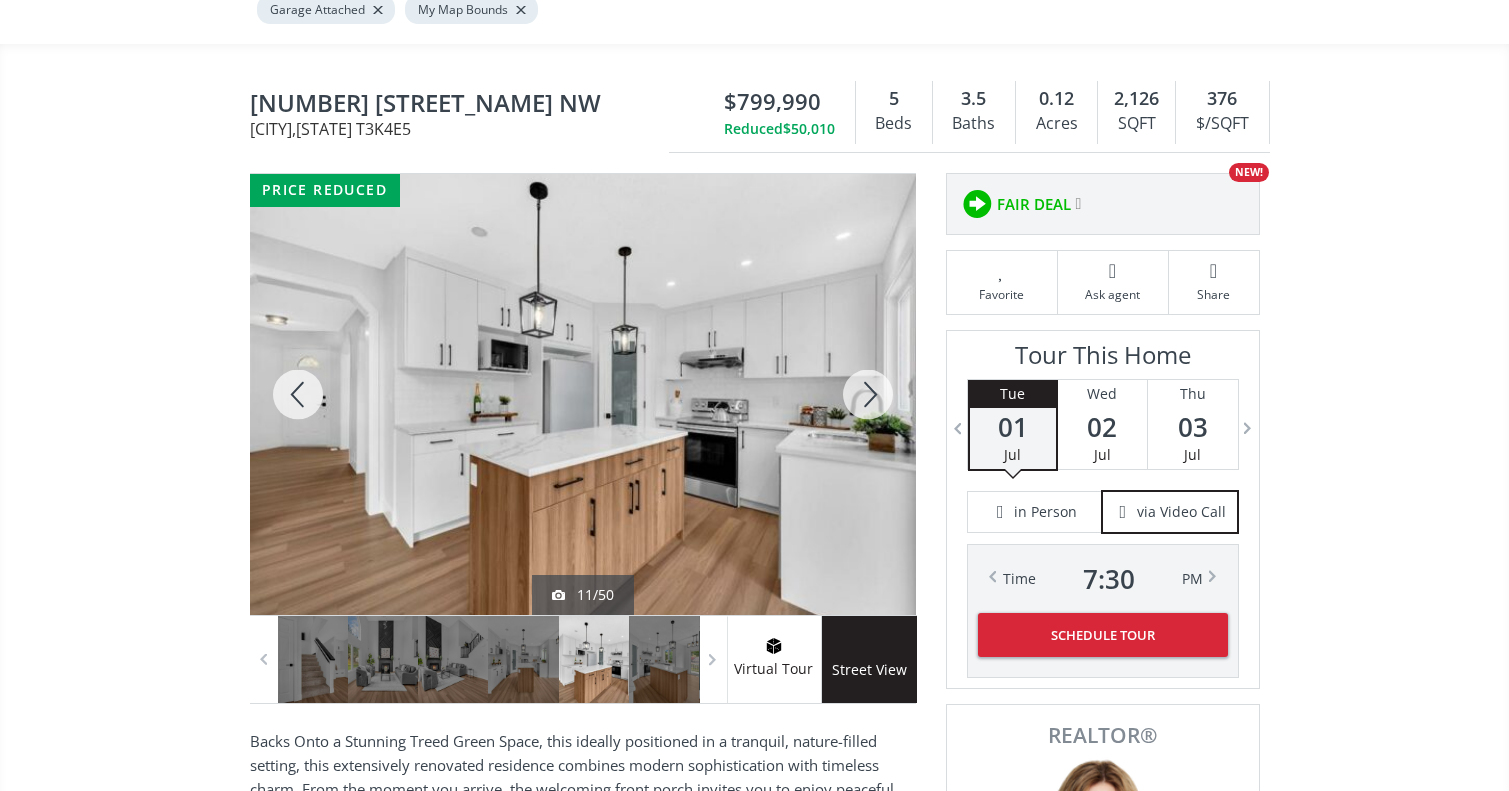 click at bounding box center (868, 394) 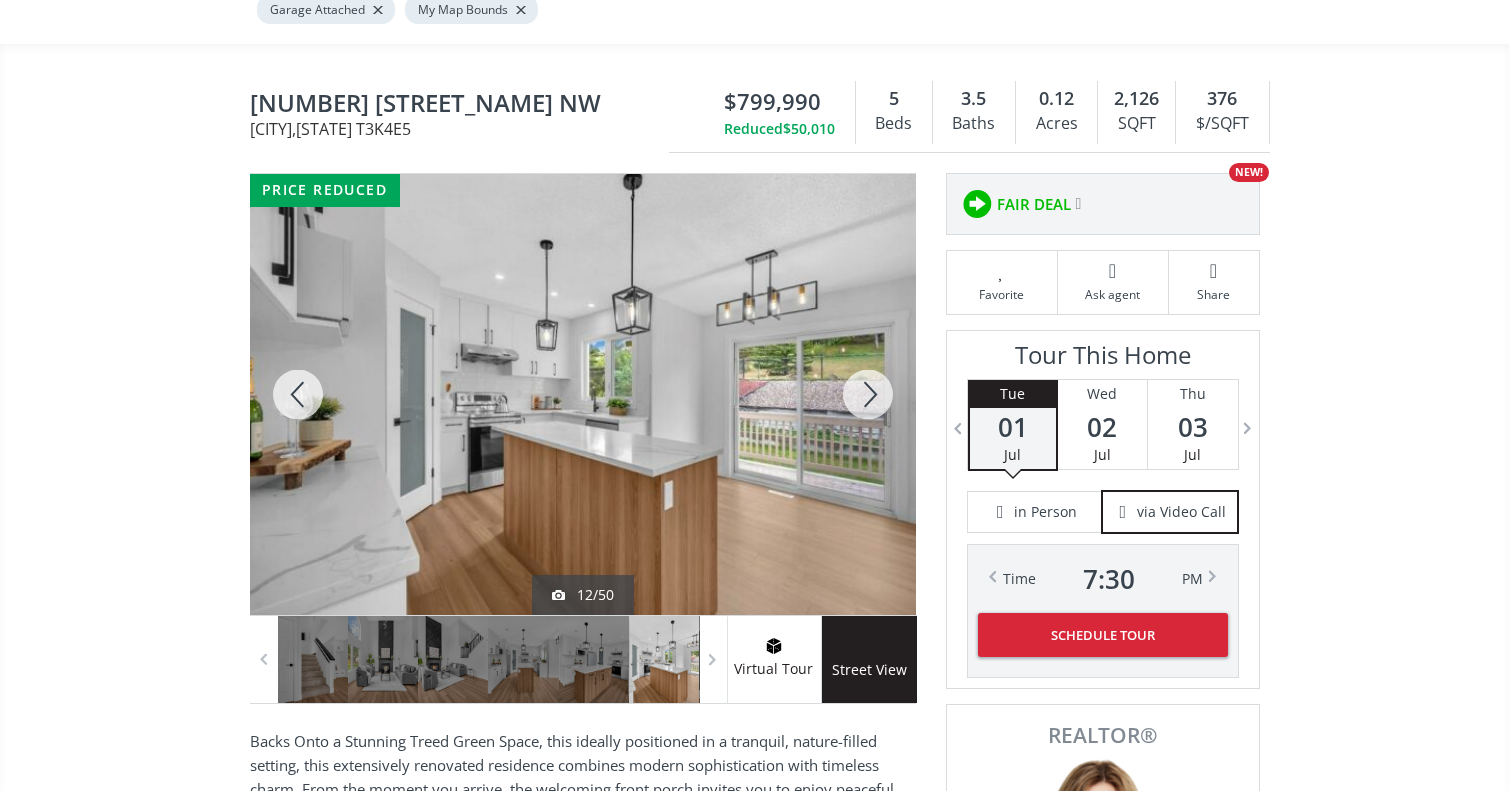 click at bounding box center (868, 394) 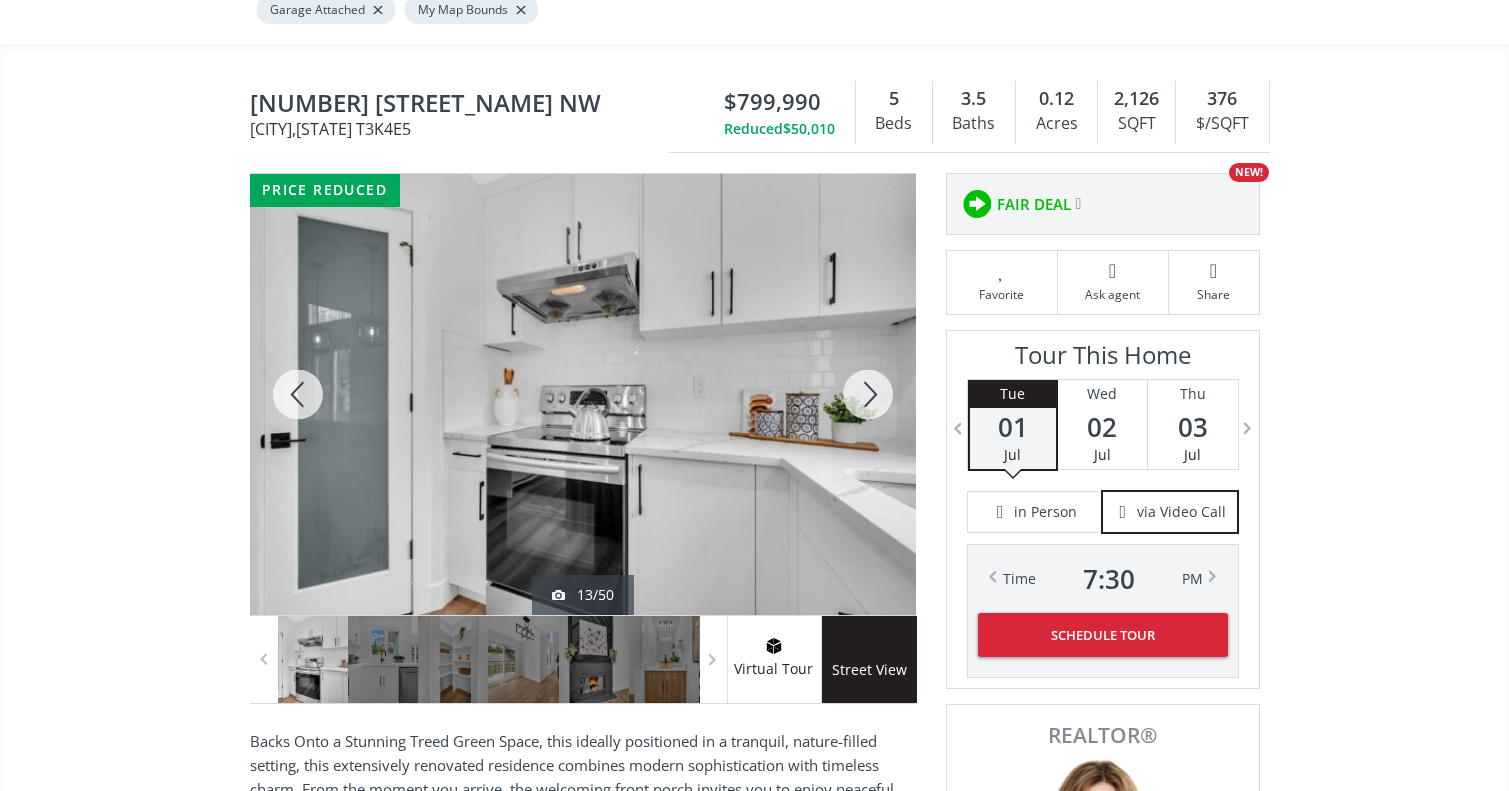 click at bounding box center (868, 394) 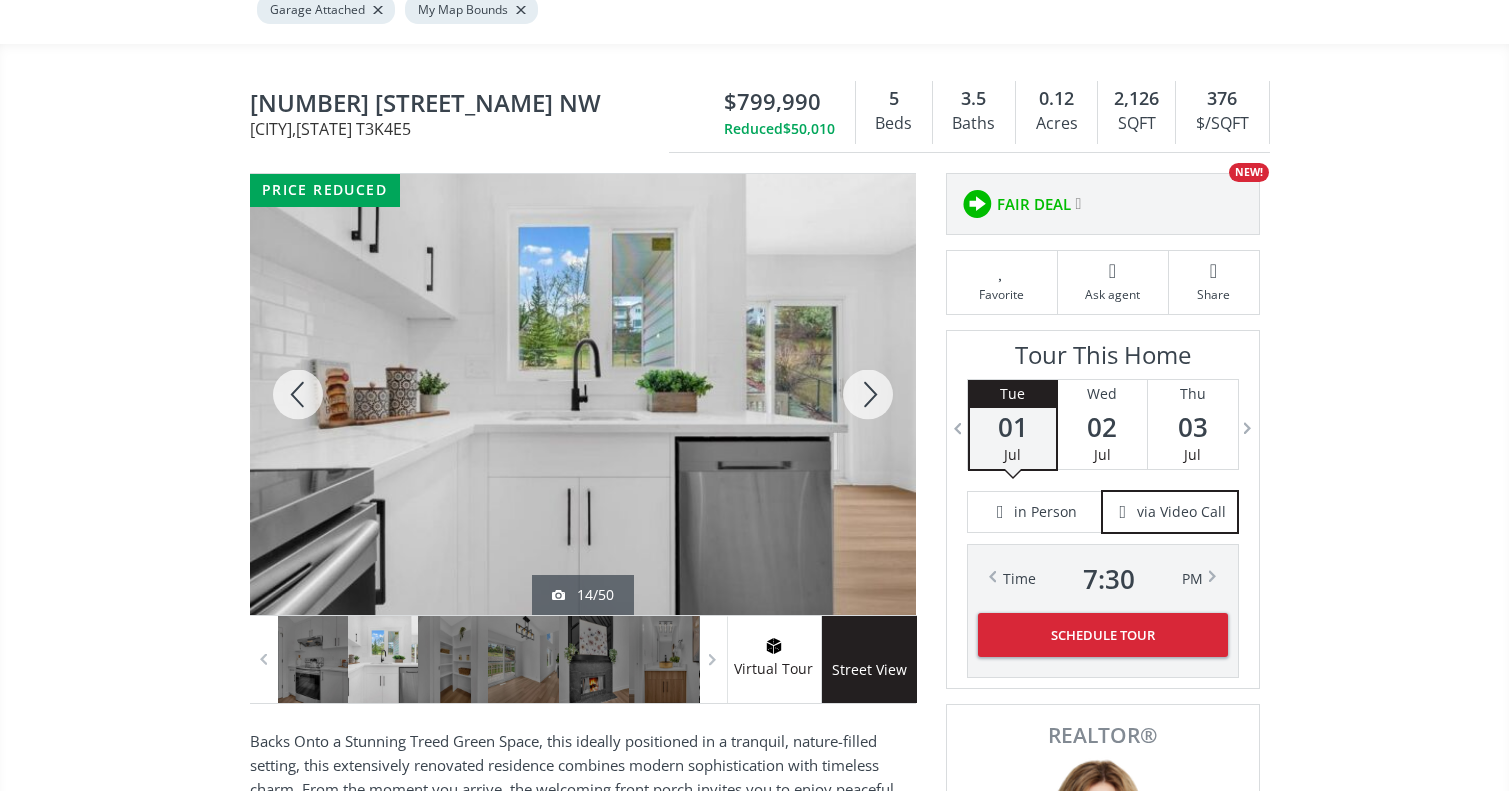 click at bounding box center (868, 394) 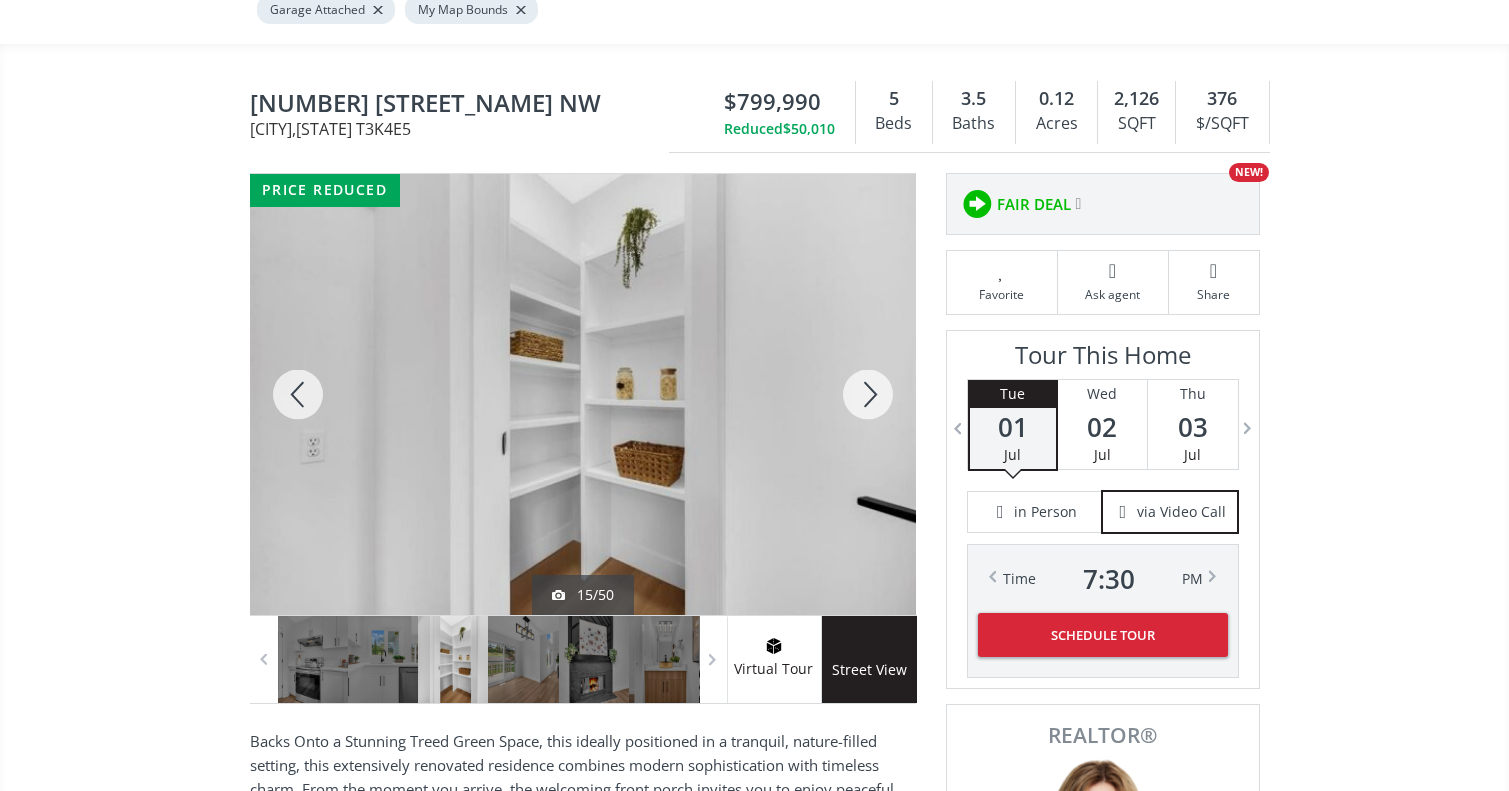 click at bounding box center (868, 394) 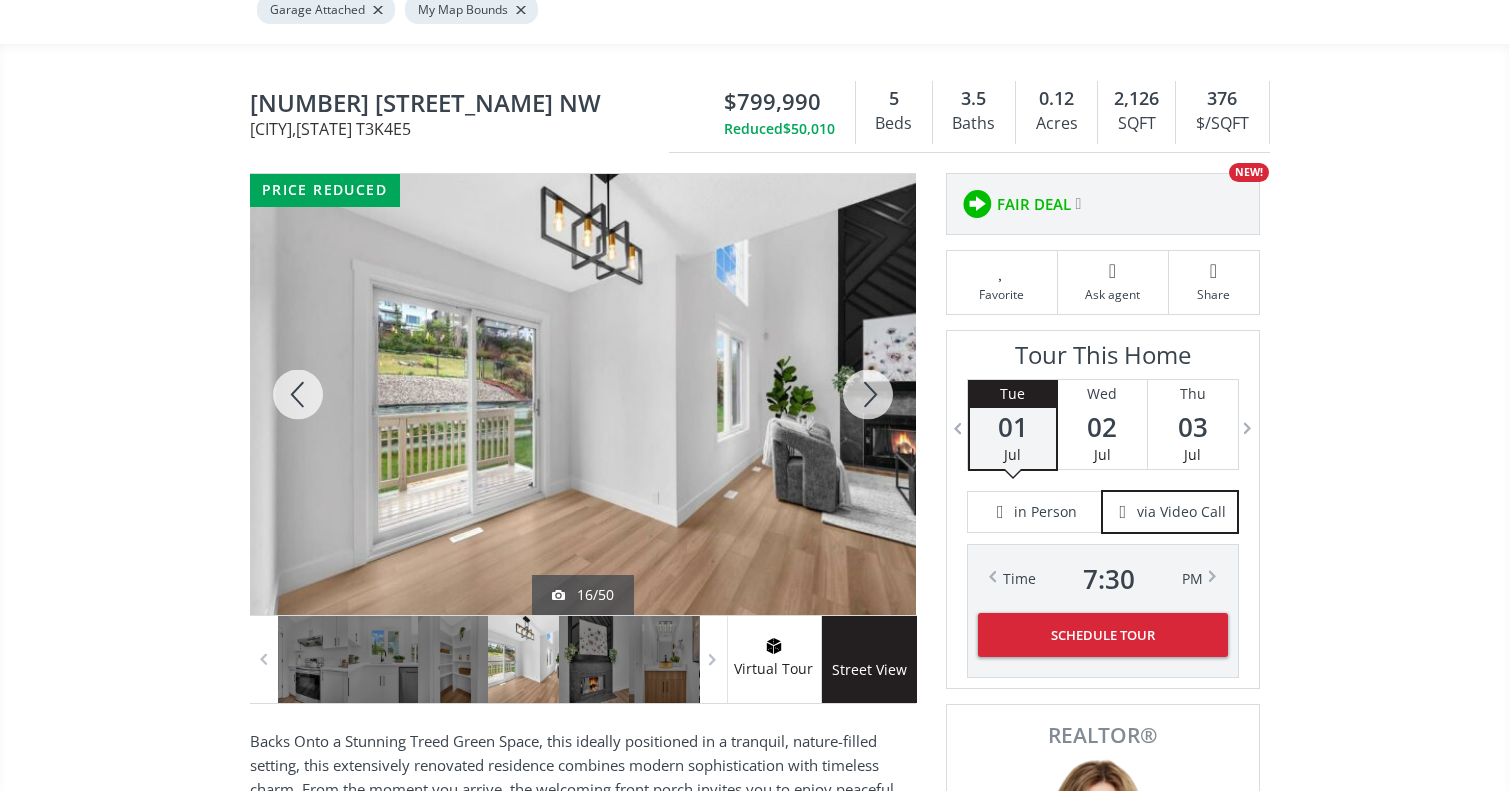 click at bounding box center (868, 394) 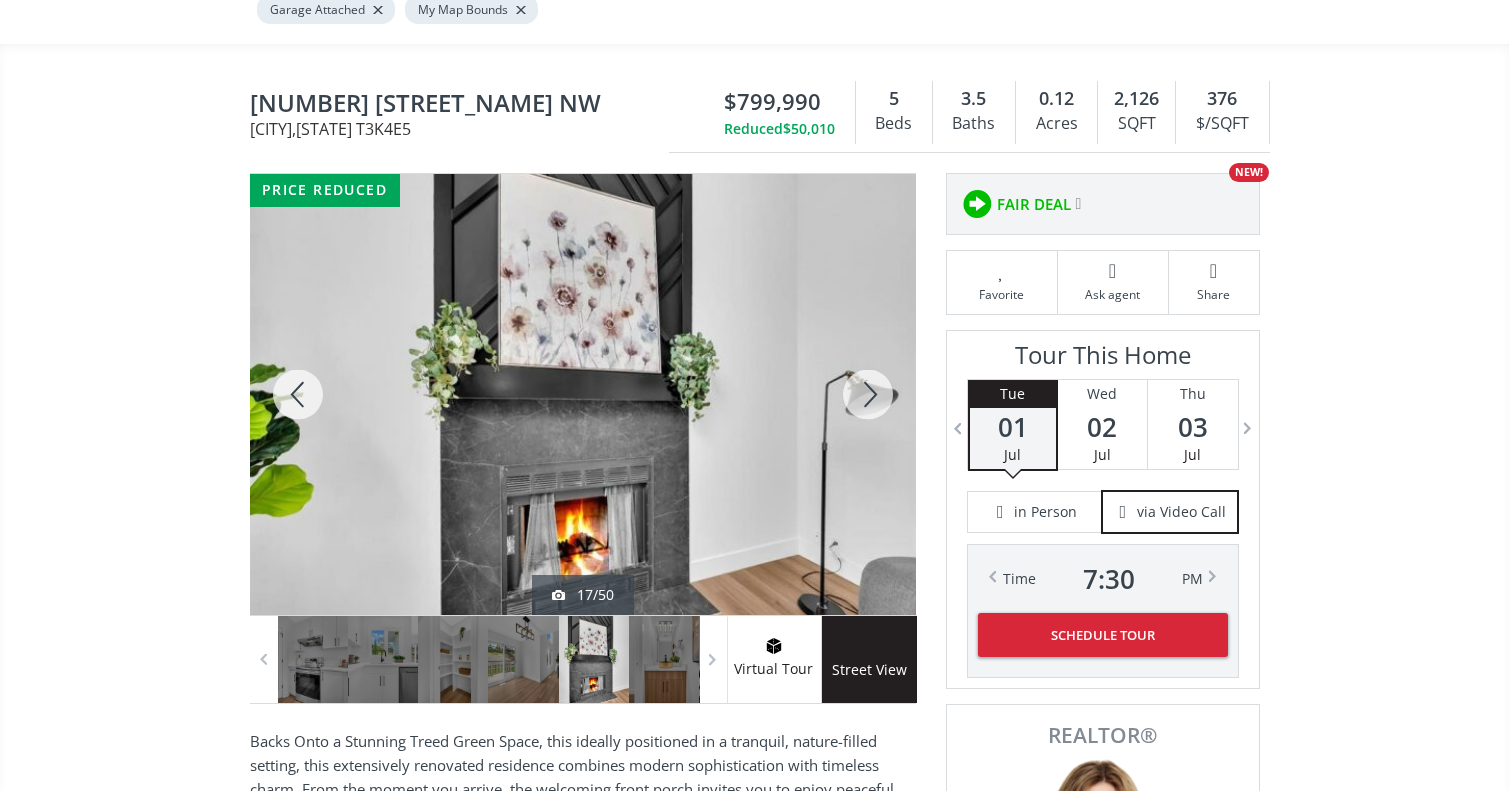 click at bounding box center [868, 394] 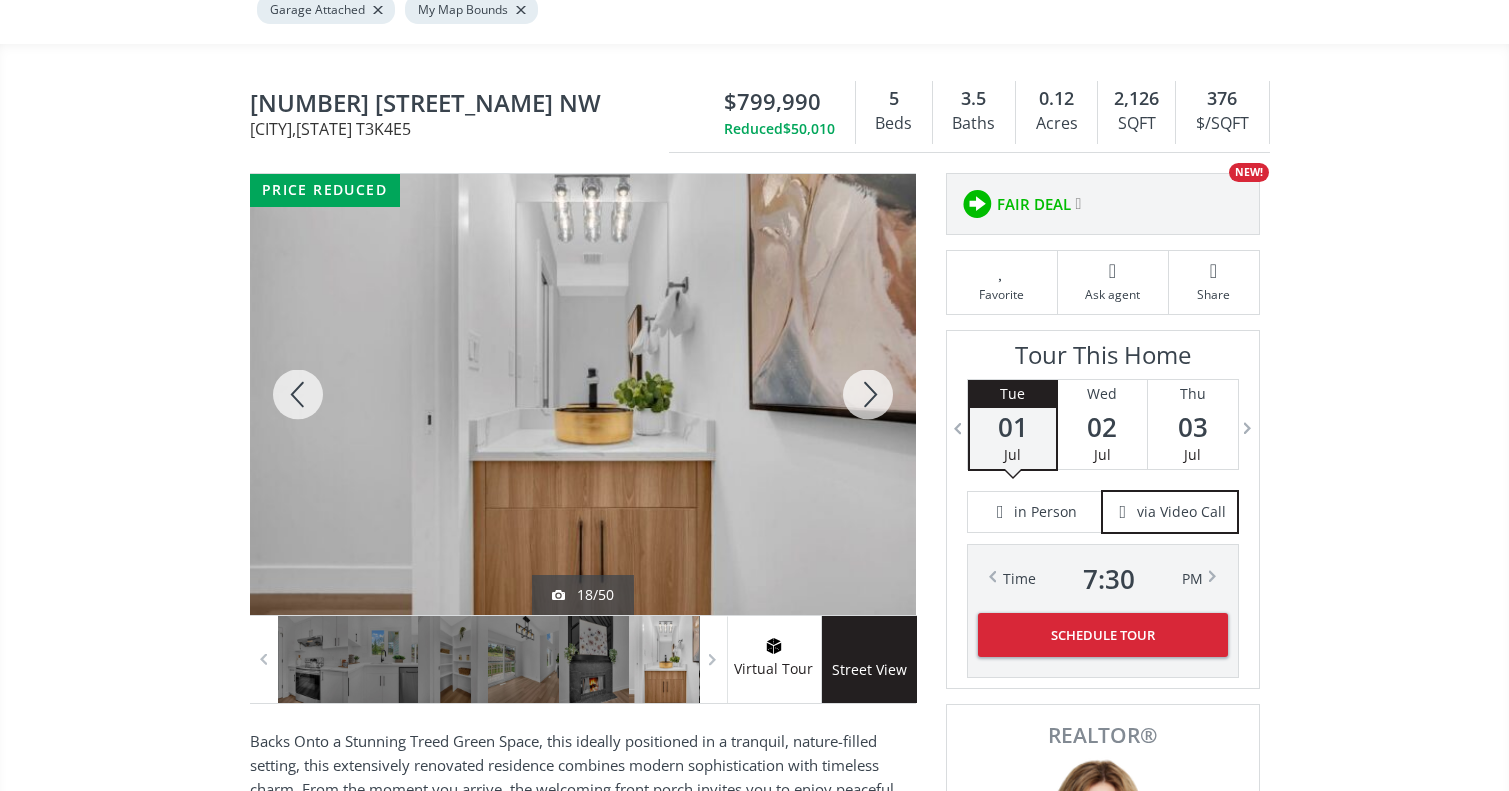 click at bounding box center [868, 394] 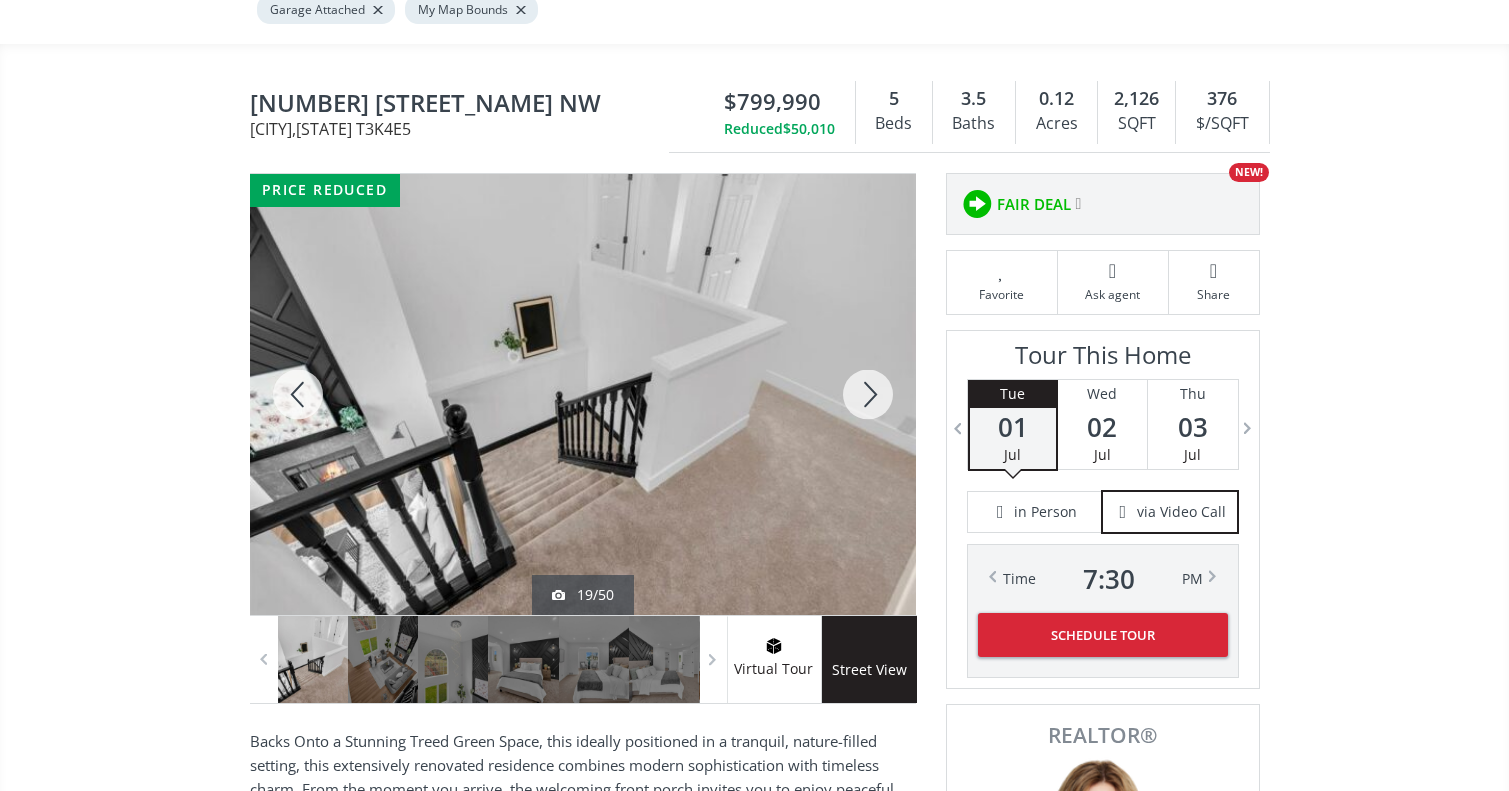click at bounding box center (868, 394) 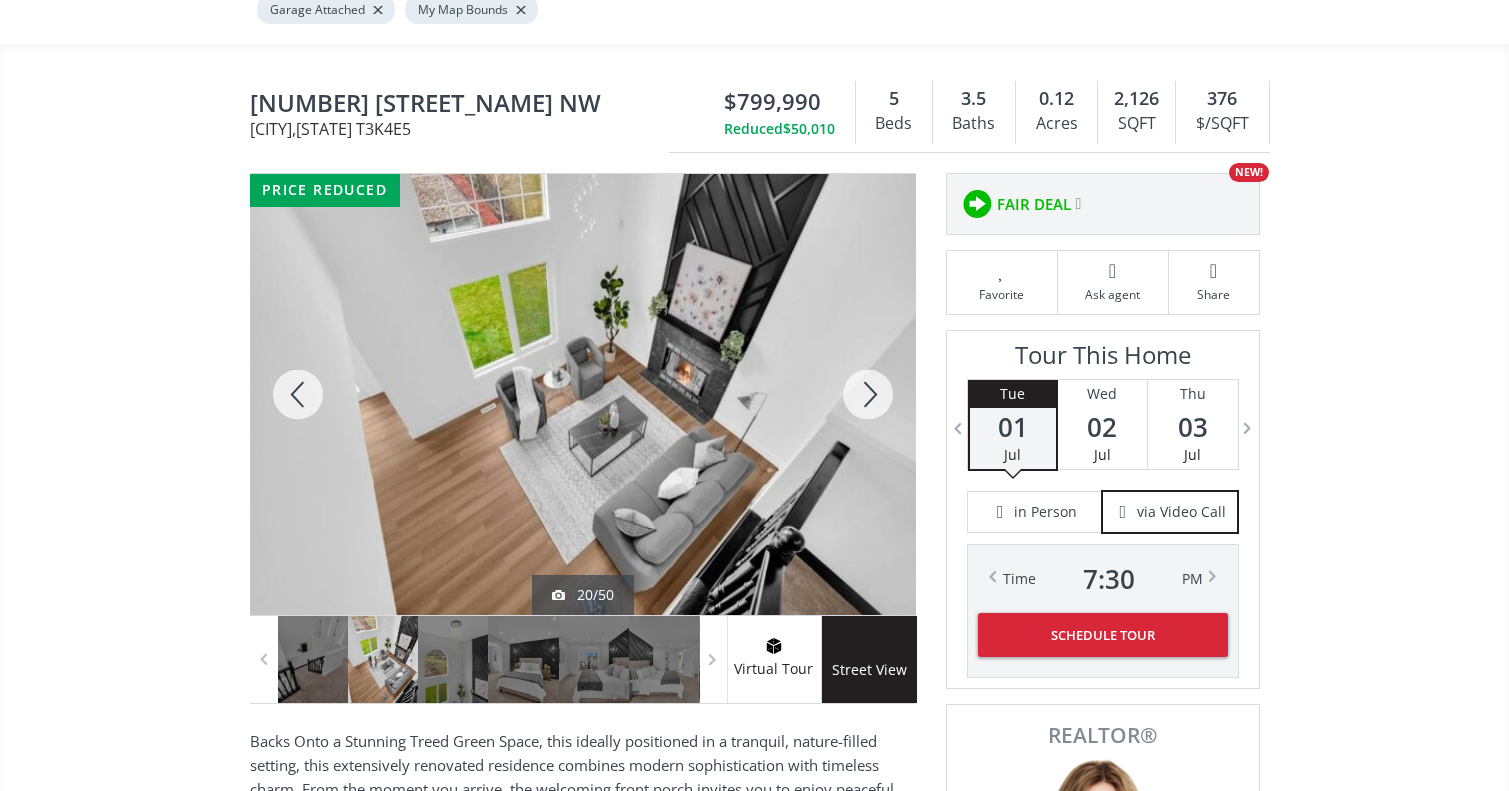 click at bounding box center [868, 394] 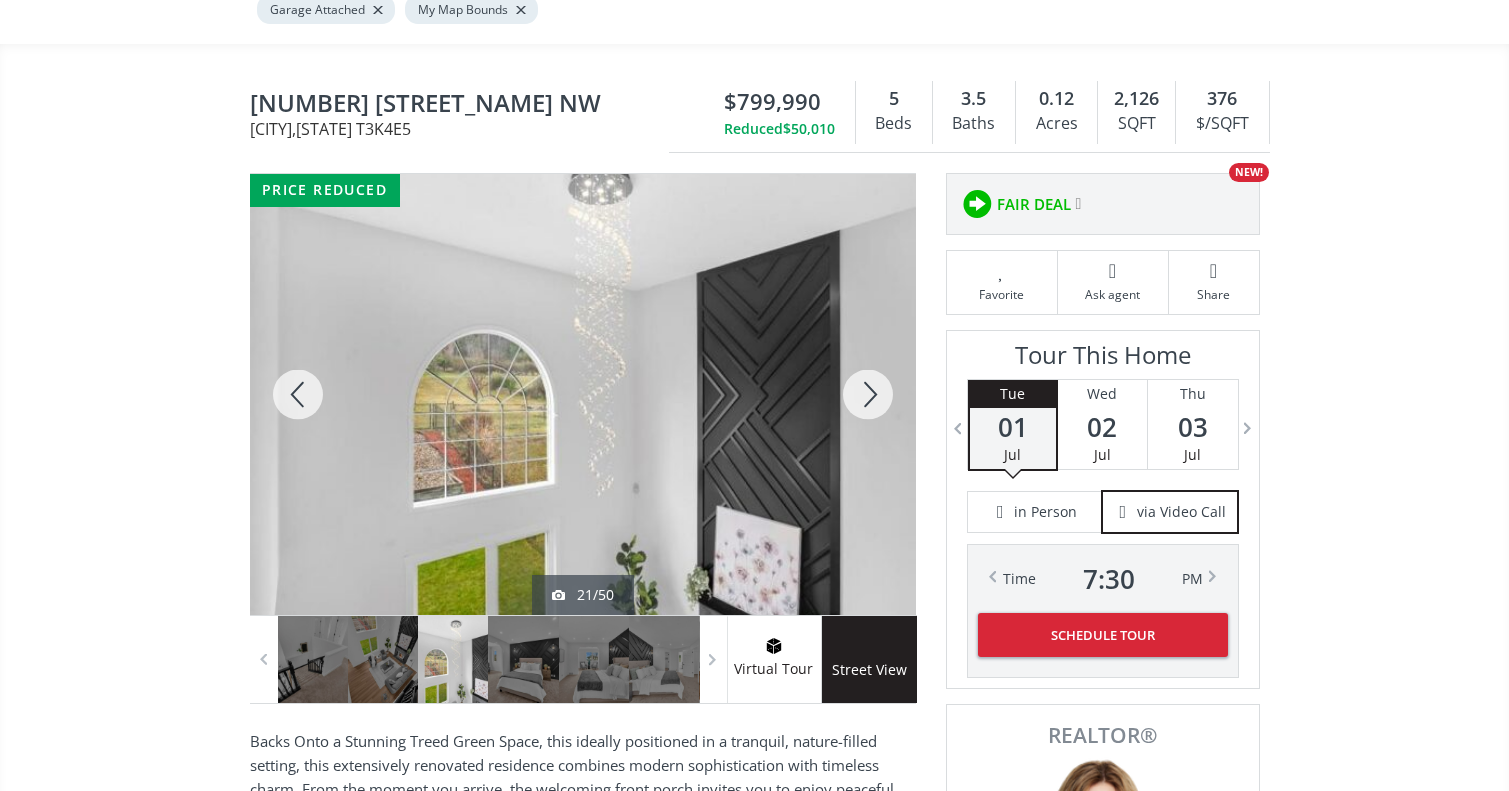 click at bounding box center [868, 394] 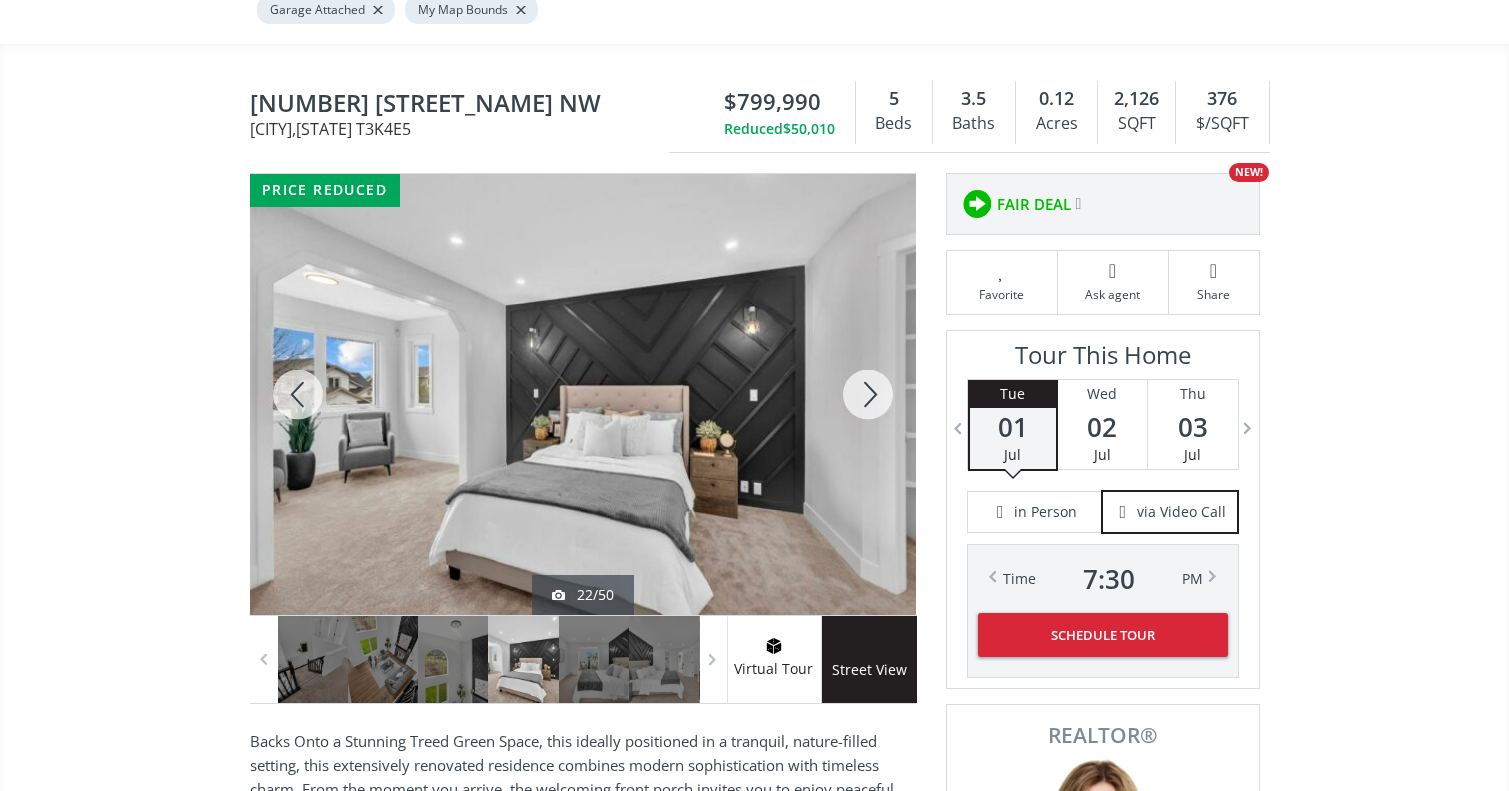 click at bounding box center [868, 394] 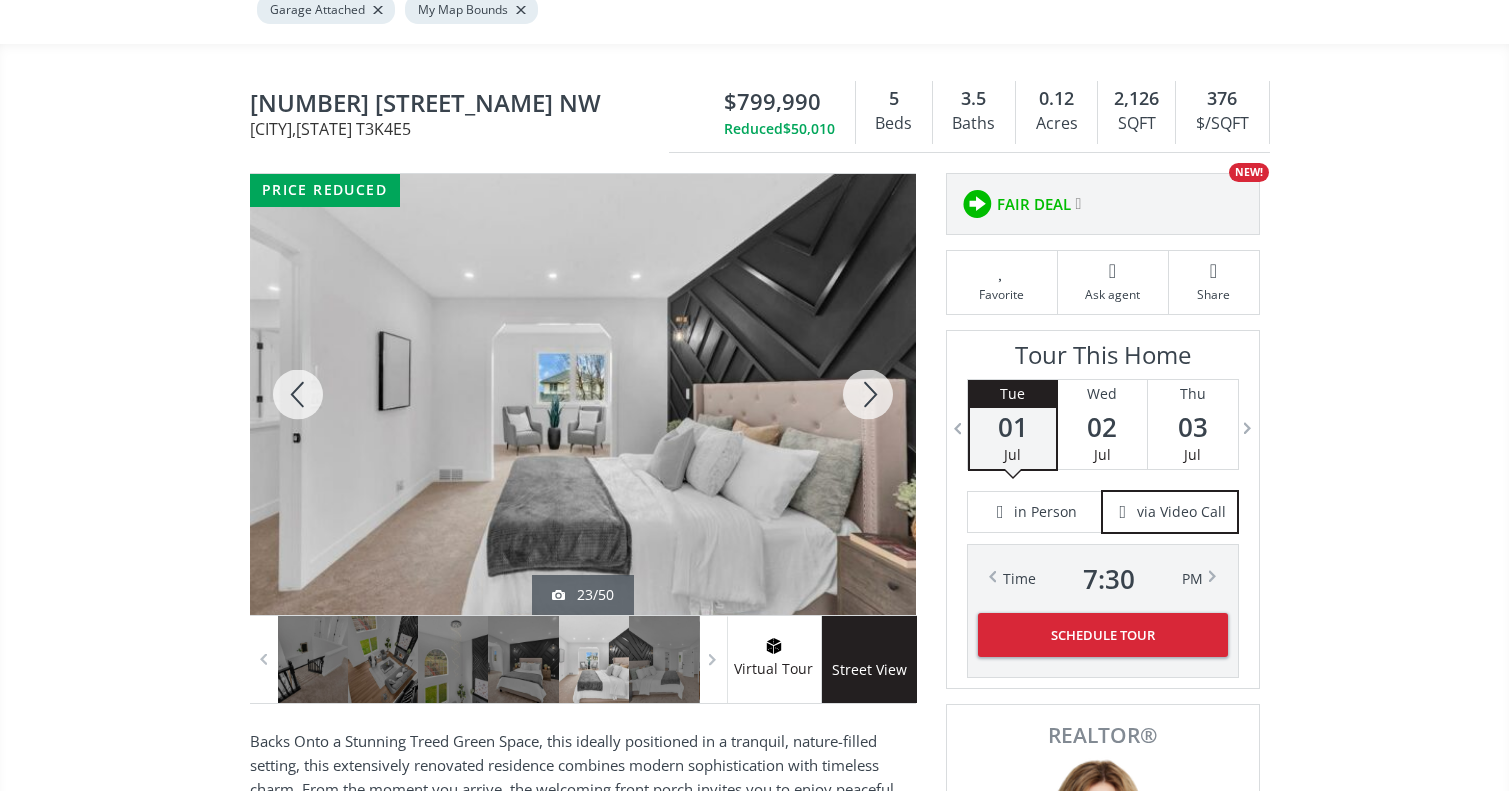 click at bounding box center [868, 394] 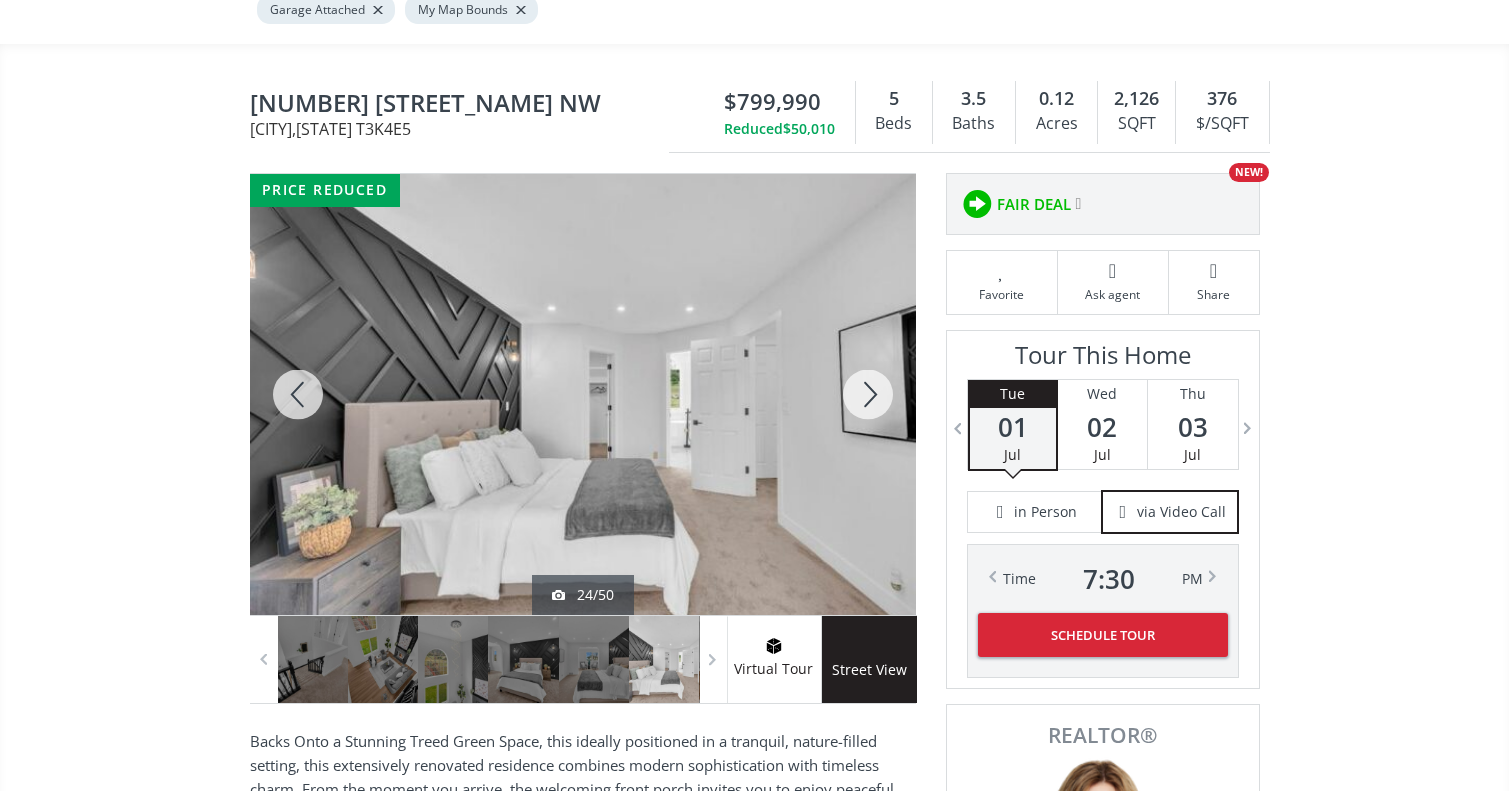 click at bounding box center (868, 394) 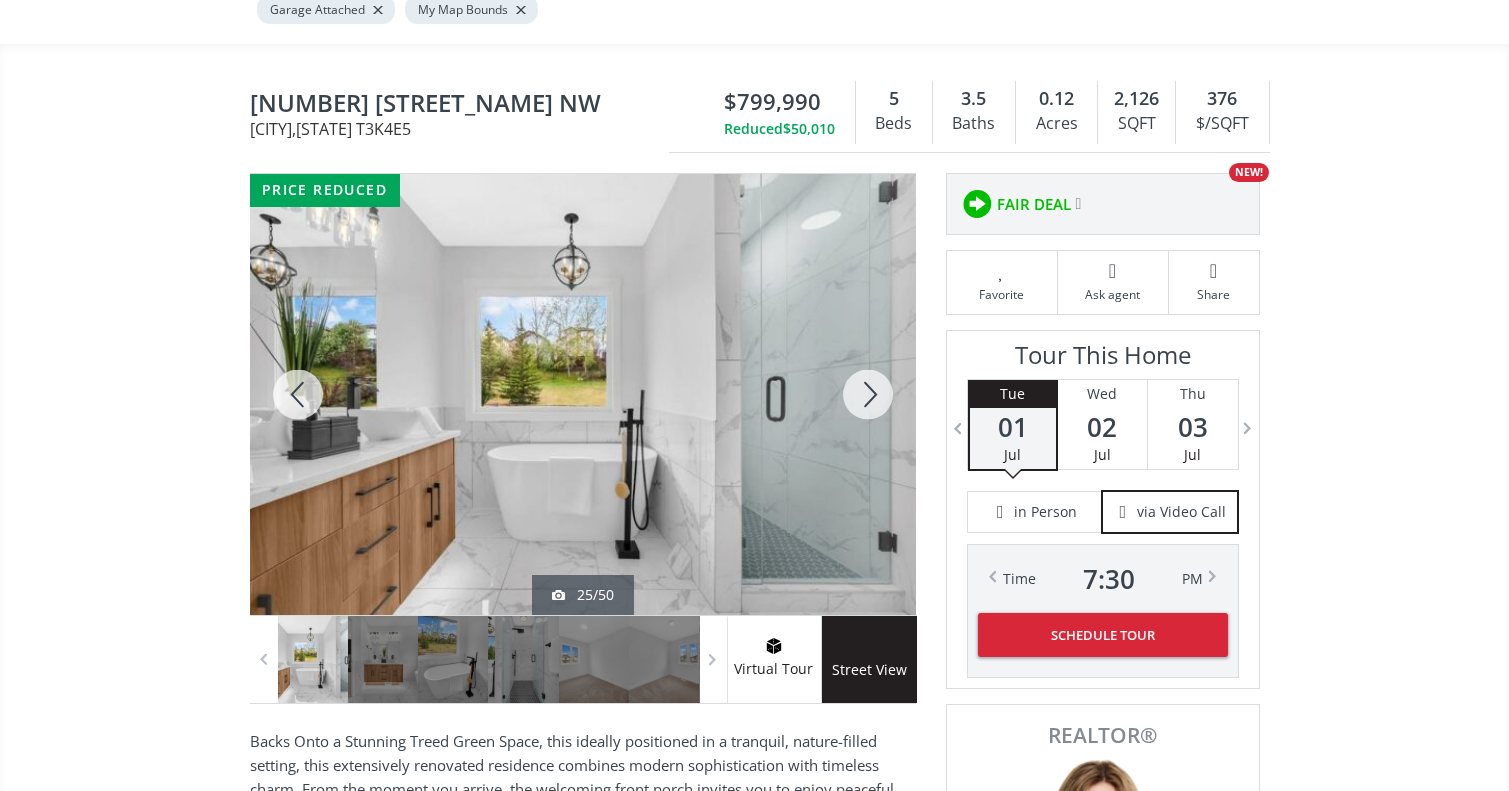 click at bounding box center [868, 394] 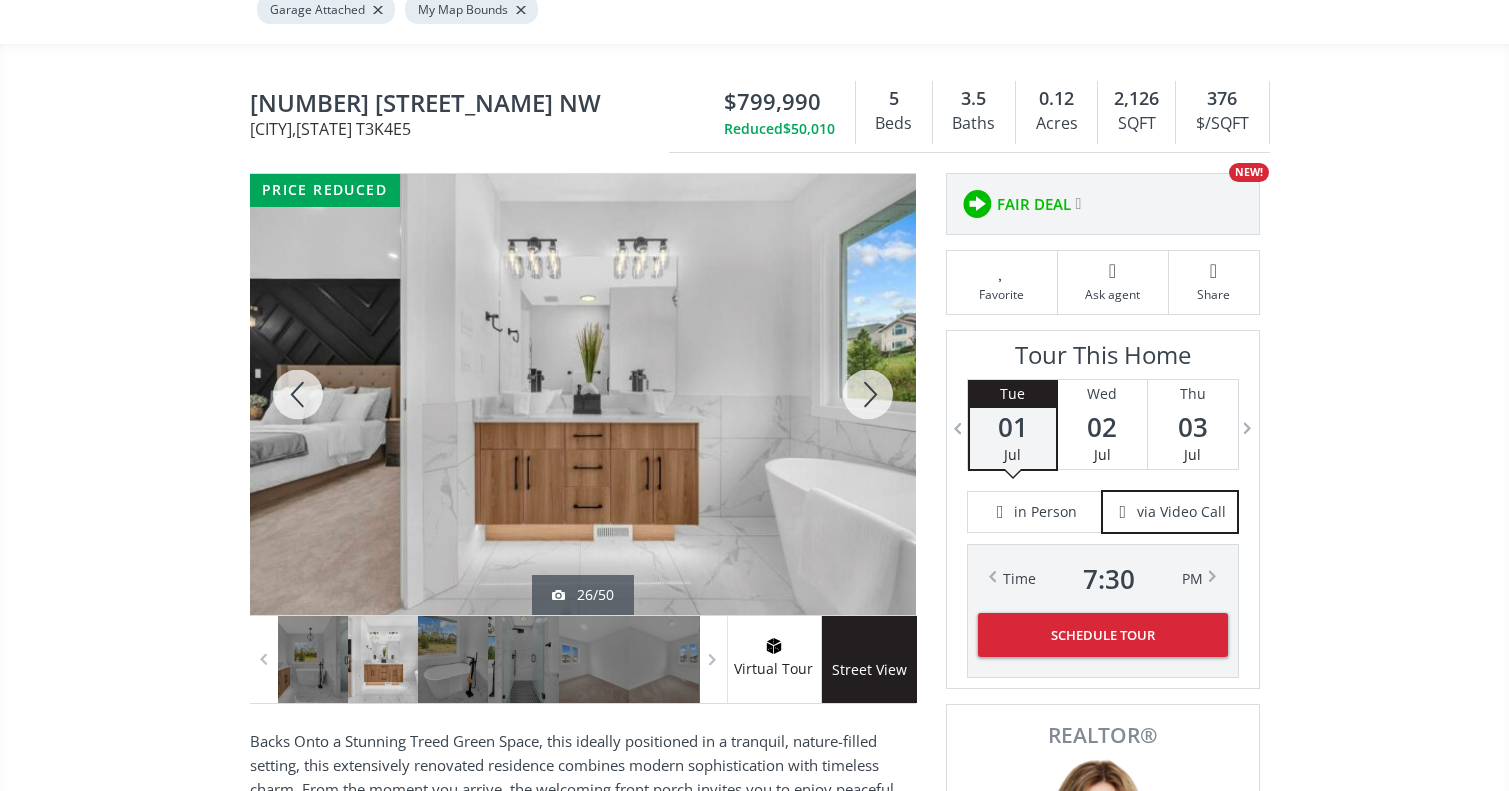 click at bounding box center (868, 394) 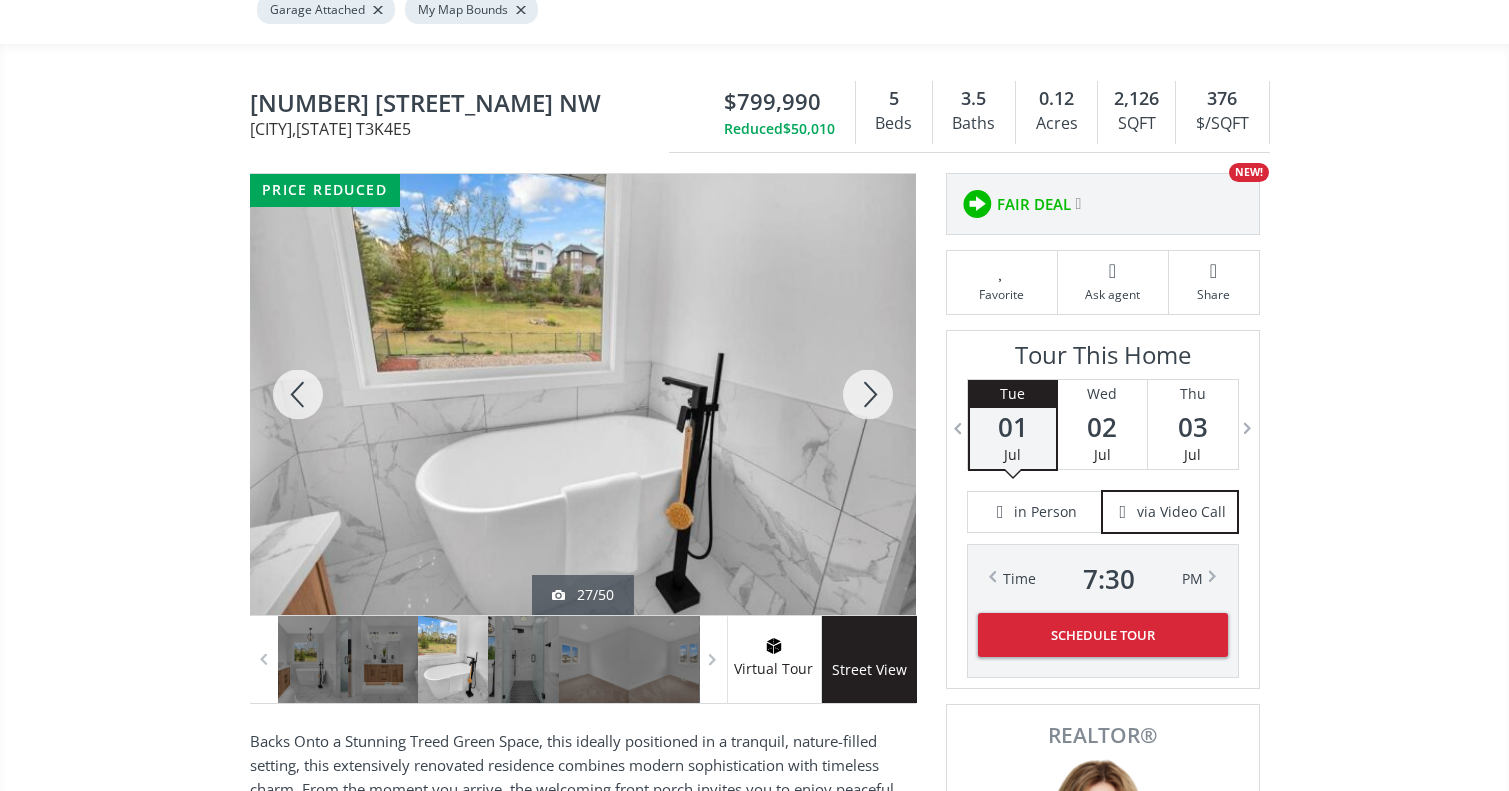 click at bounding box center (868, 394) 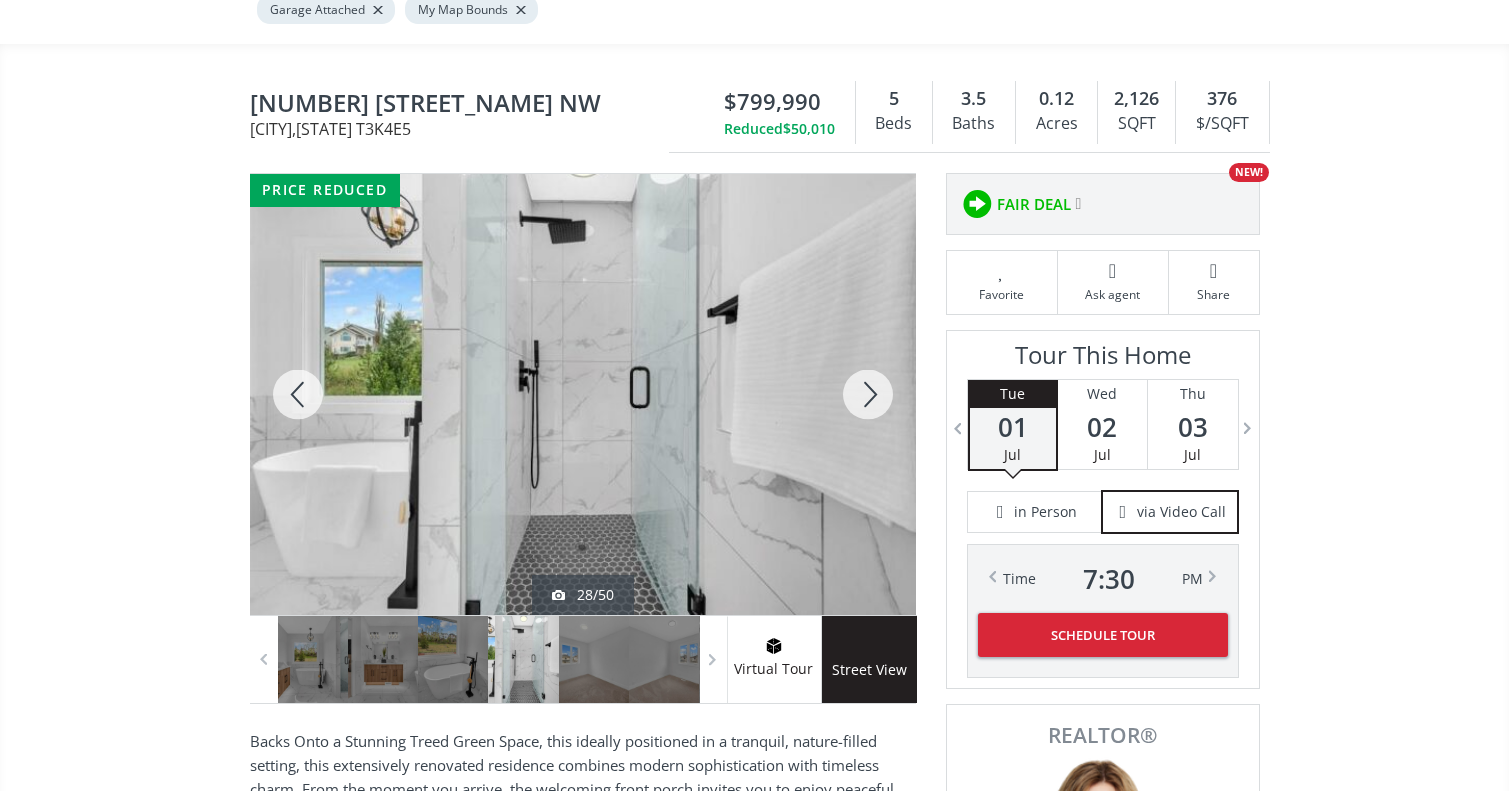 click at bounding box center [868, 394] 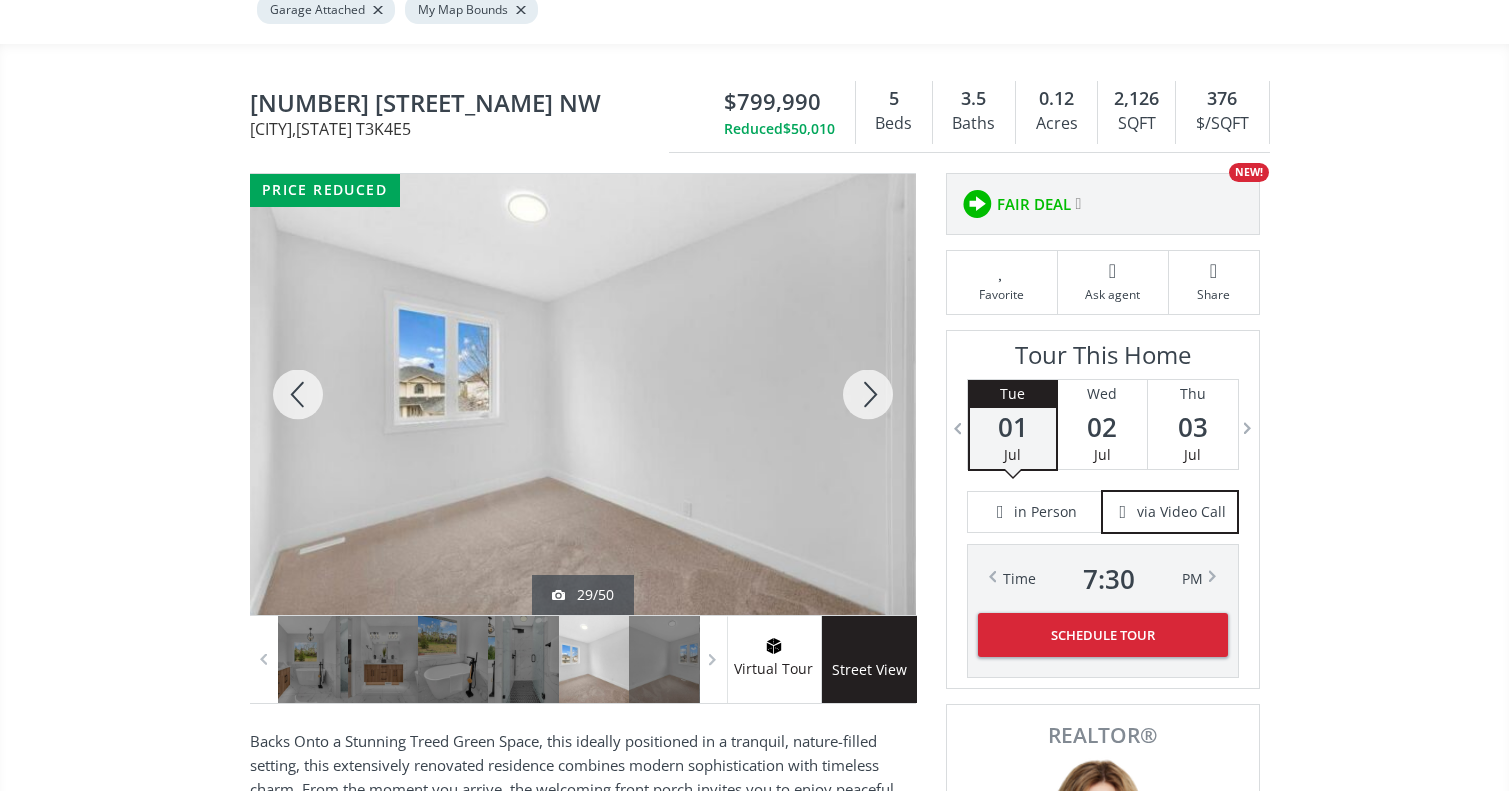 click at bounding box center [868, 394] 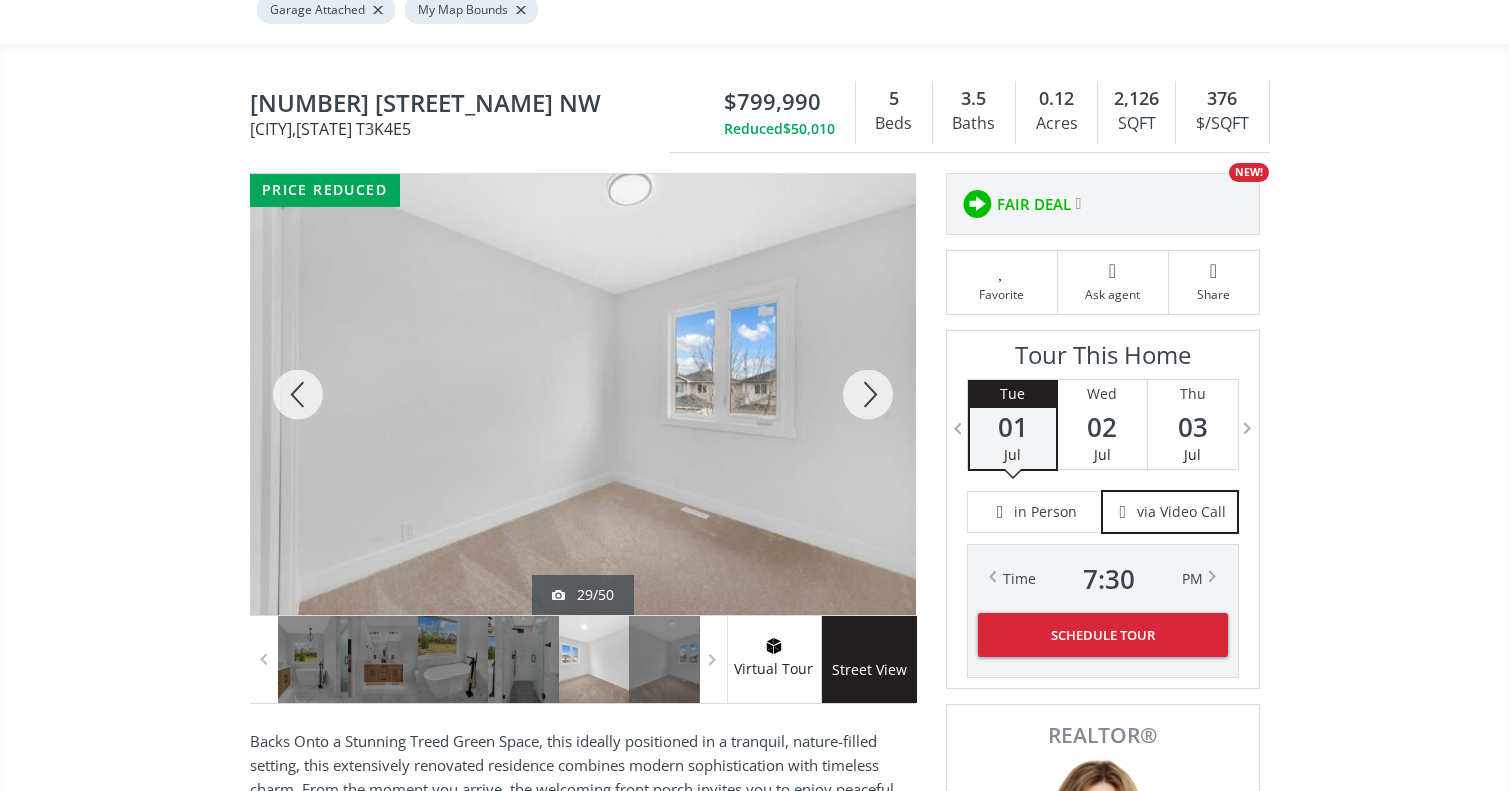 click at bounding box center (868, 394) 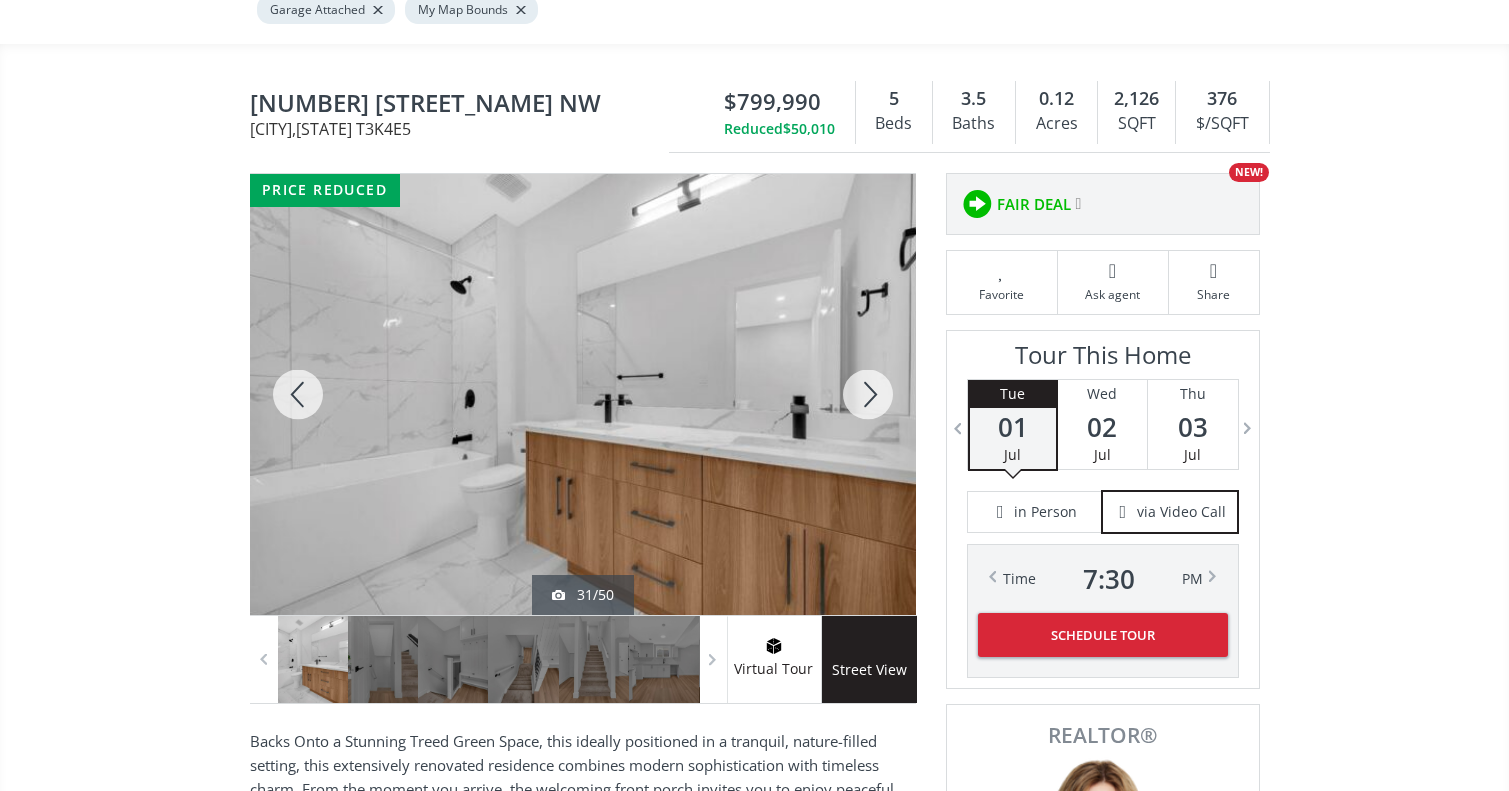 click at bounding box center (868, 394) 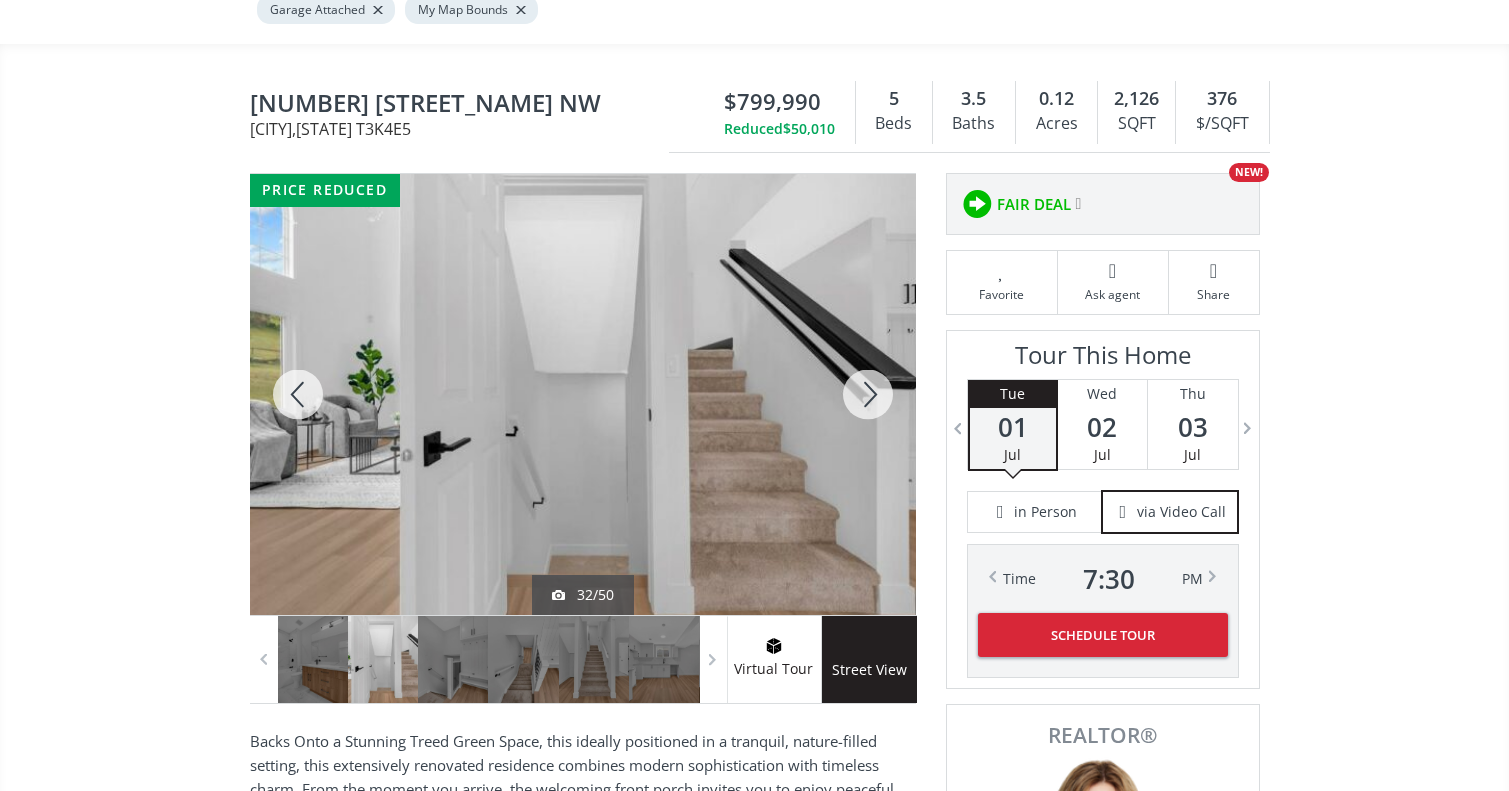 click at bounding box center (868, 394) 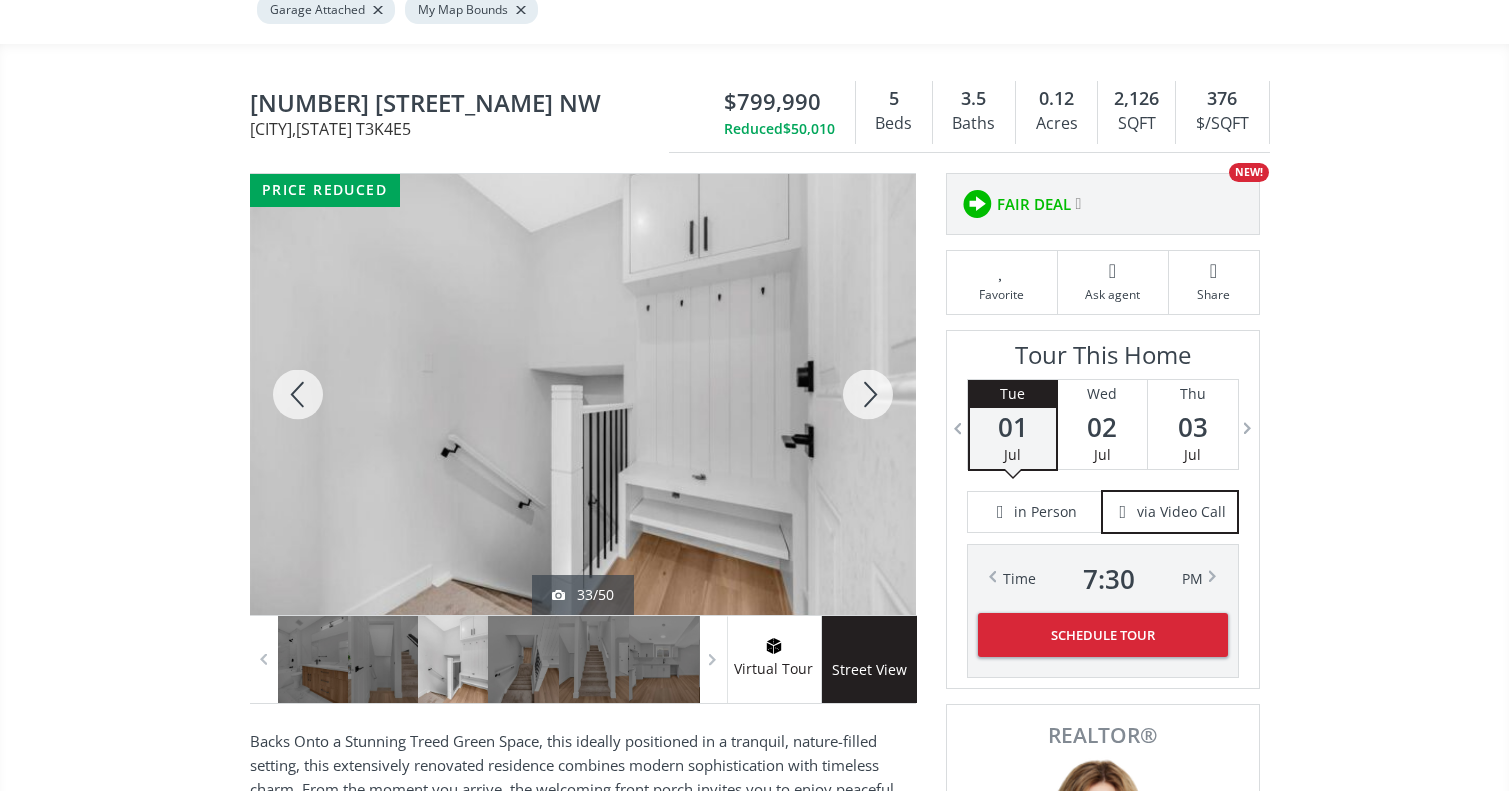 click at bounding box center [868, 394] 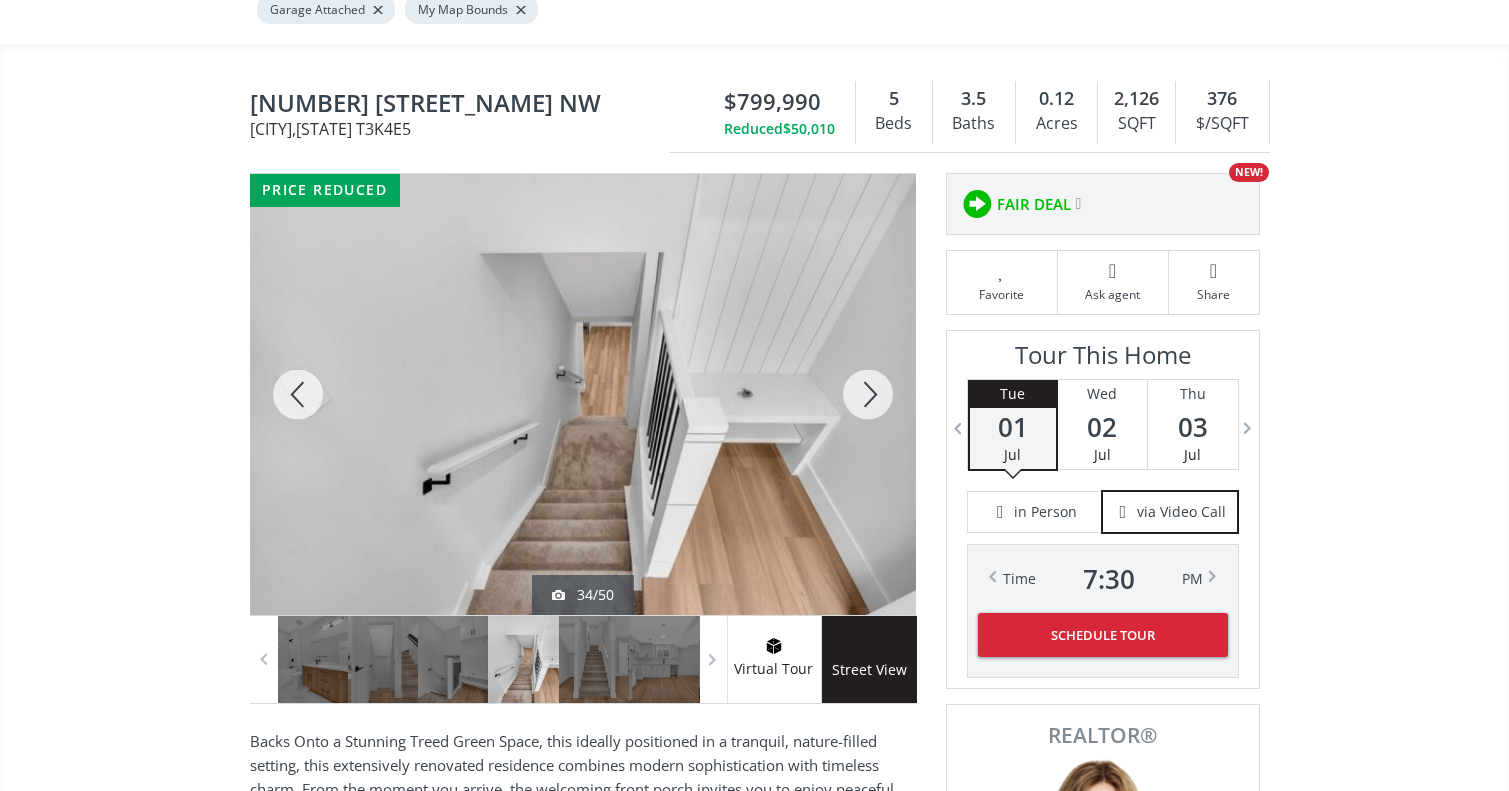 click at bounding box center [868, 394] 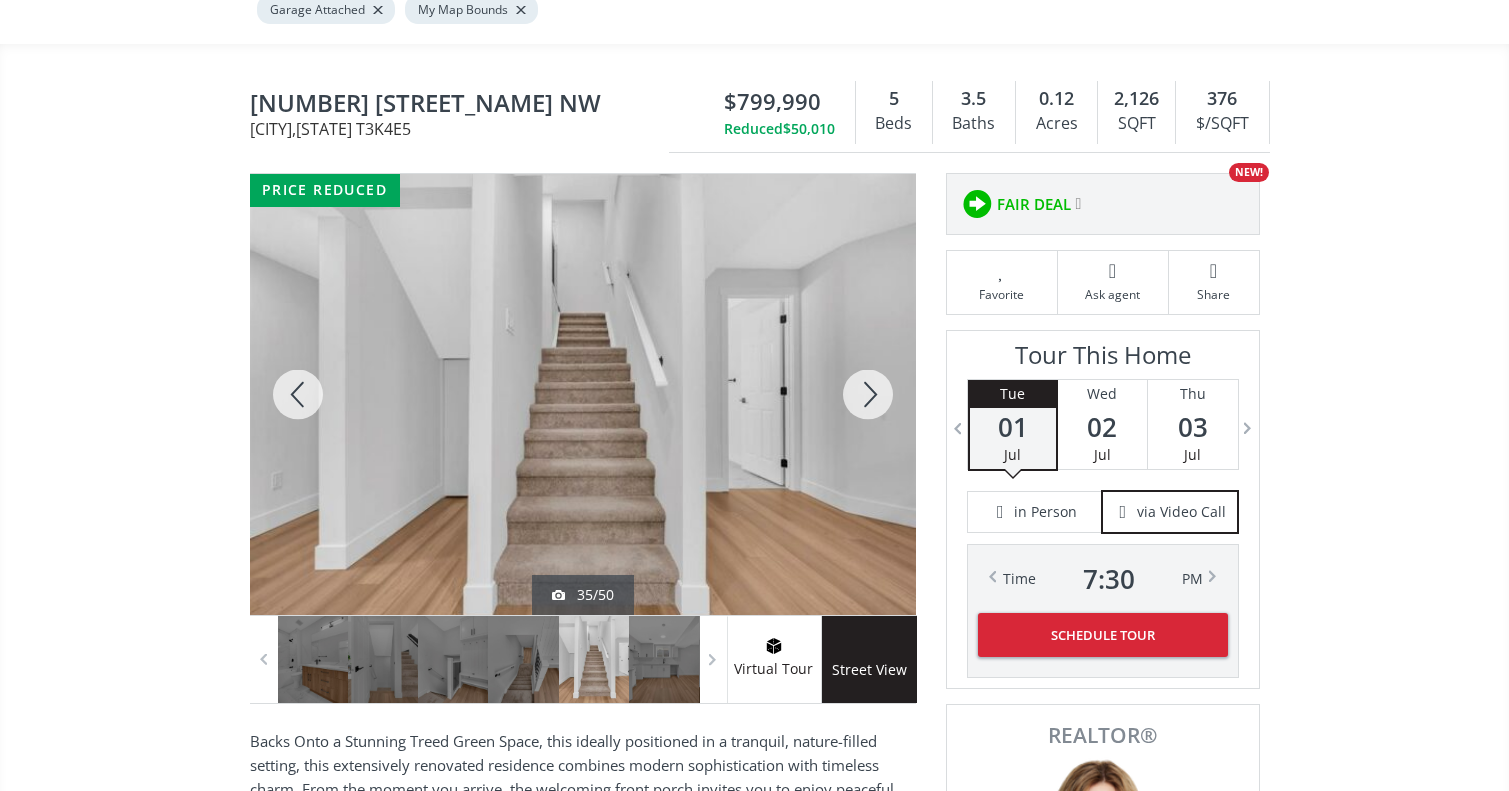 click at bounding box center [868, 394] 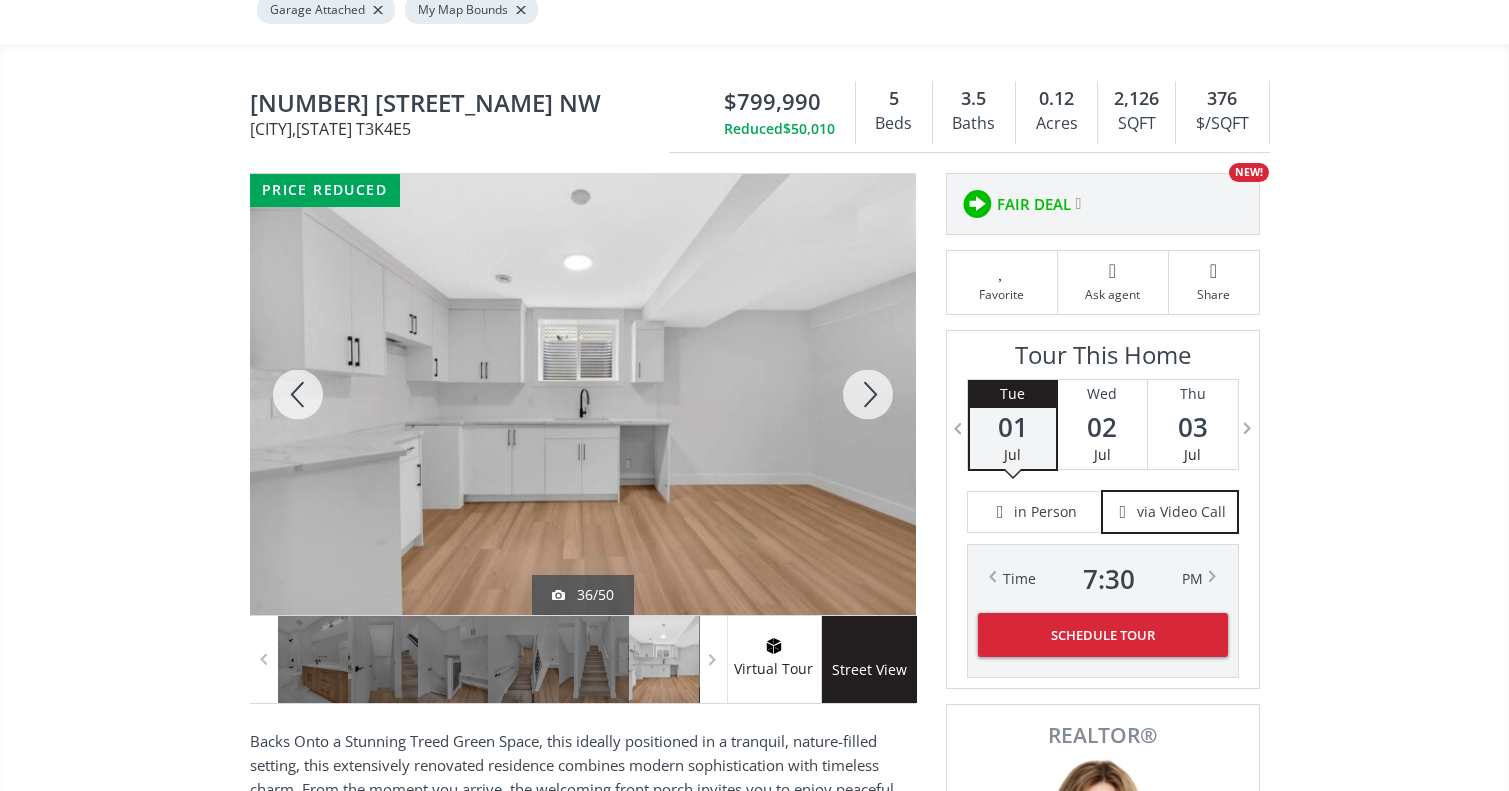 click at bounding box center [868, 394] 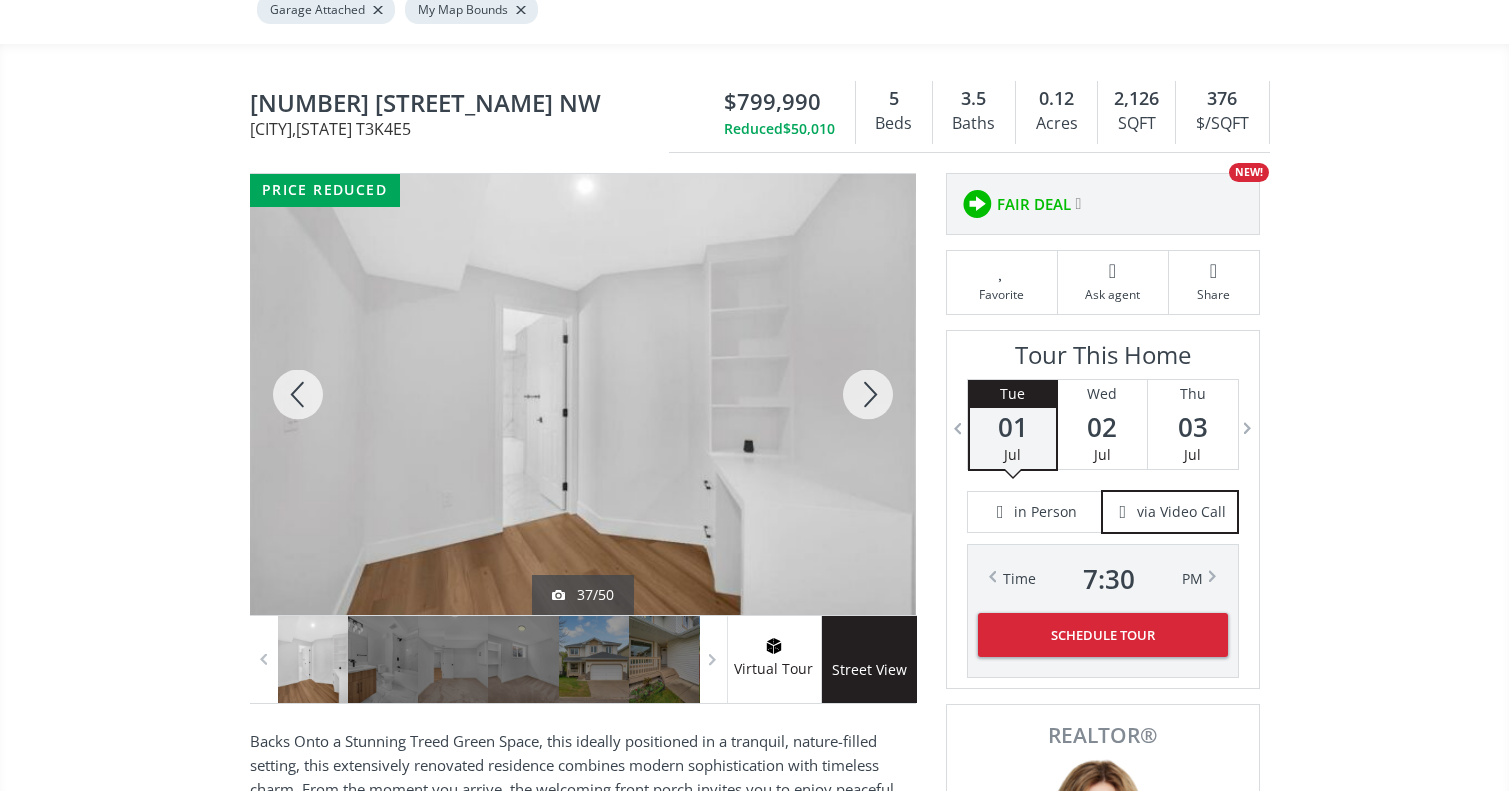 click at bounding box center [868, 394] 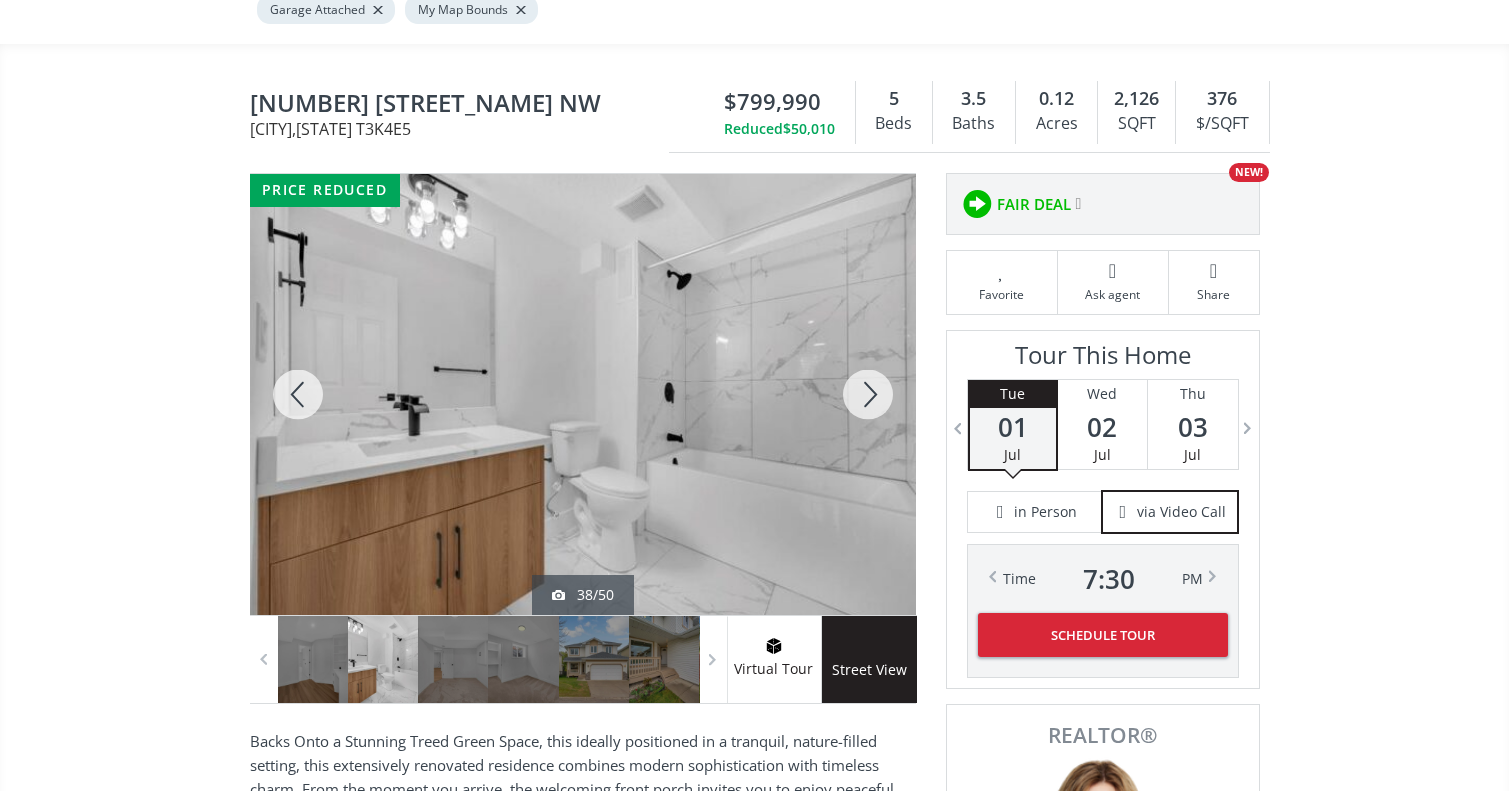 click at bounding box center (868, 394) 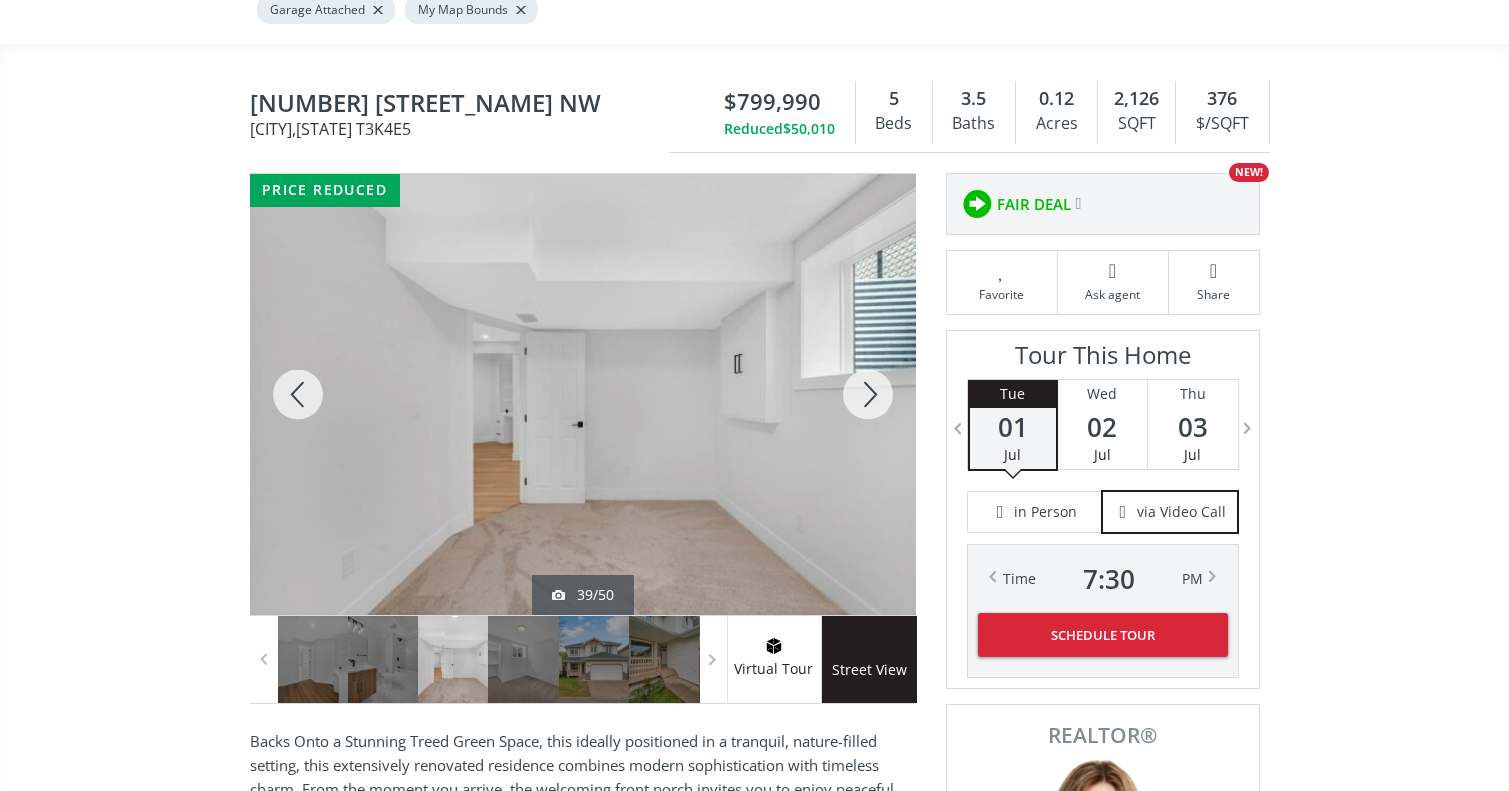 click at bounding box center [868, 394] 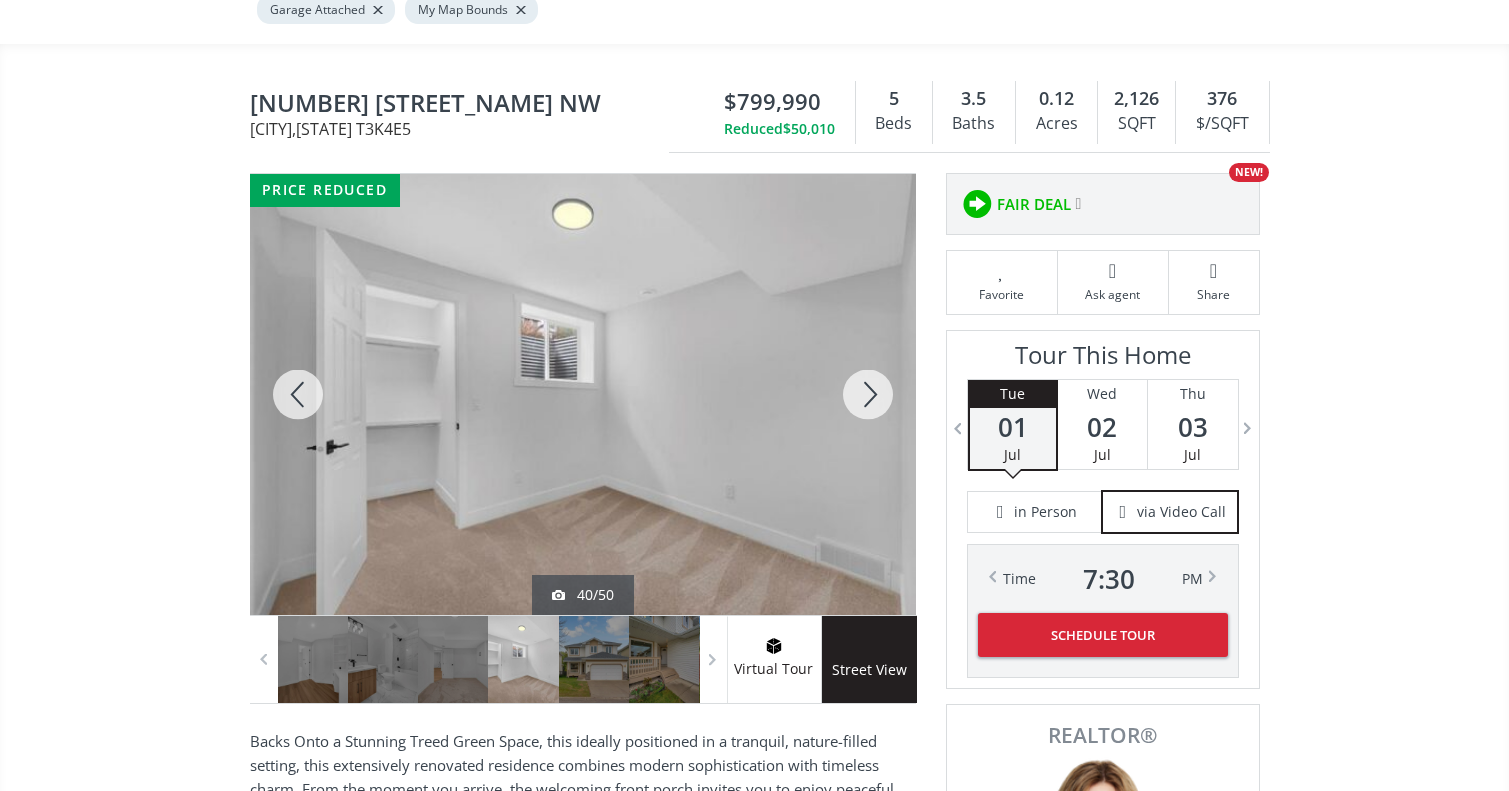 click at bounding box center [868, 394] 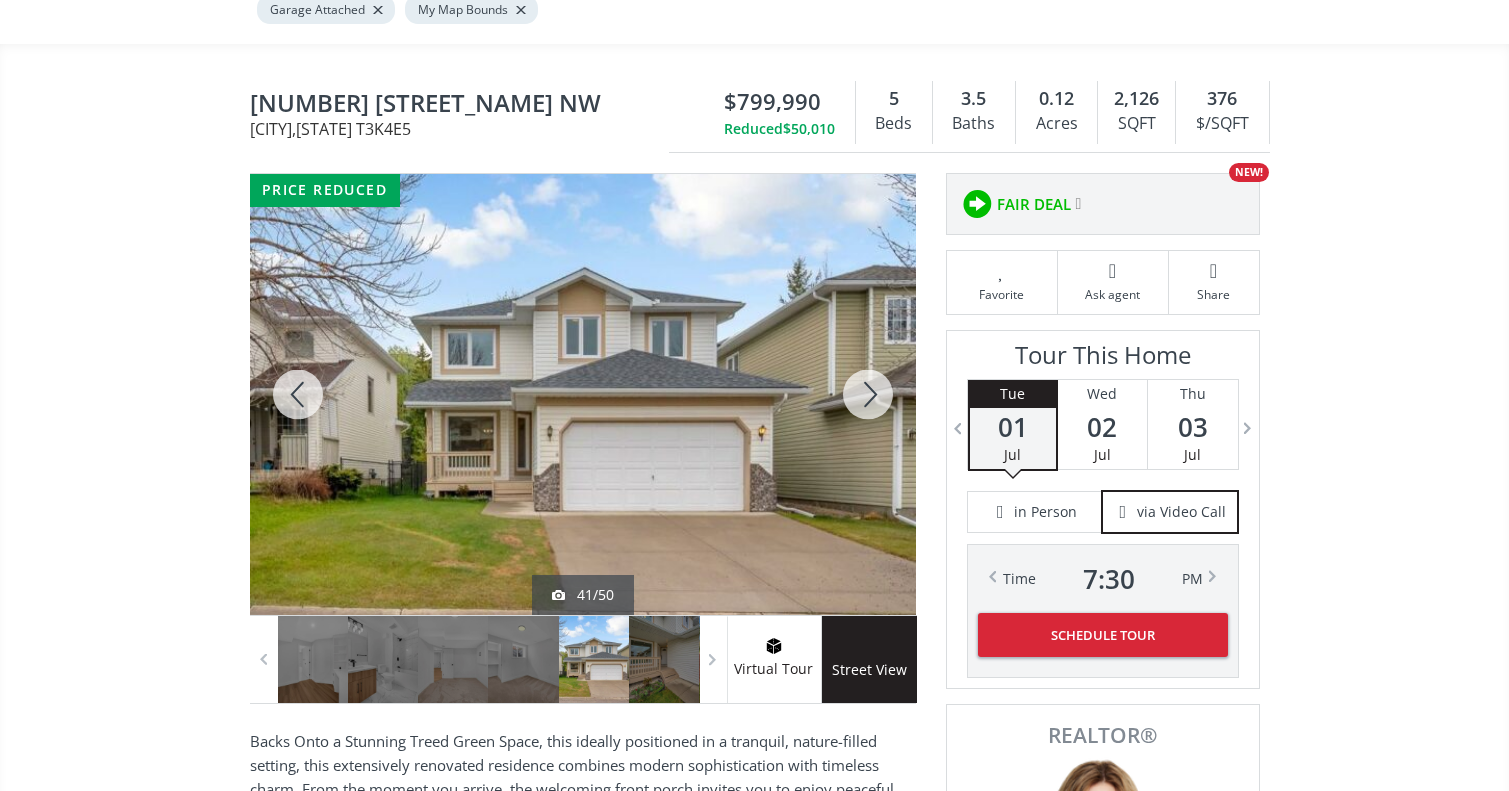 click at bounding box center (868, 394) 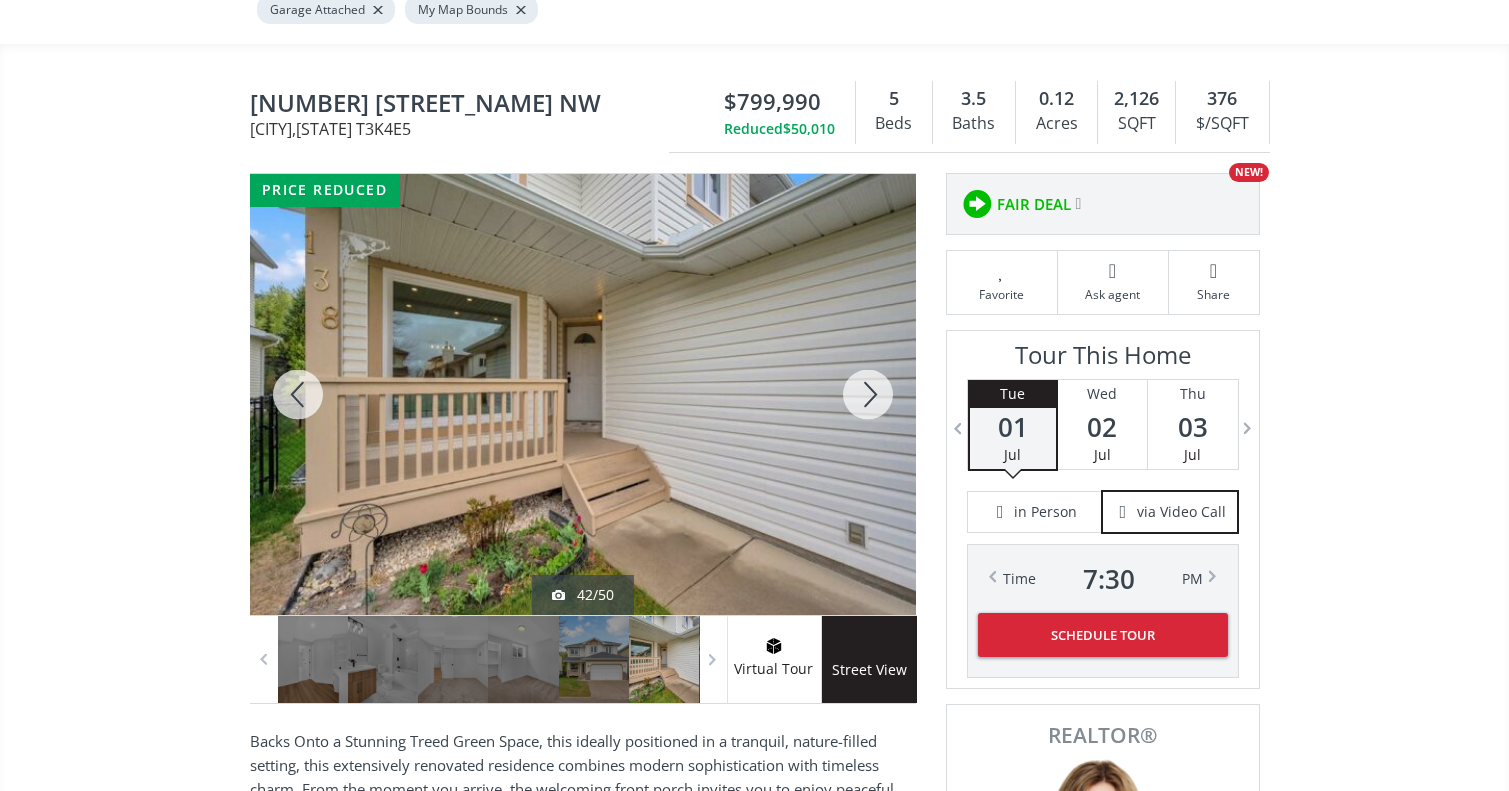 click at bounding box center (868, 394) 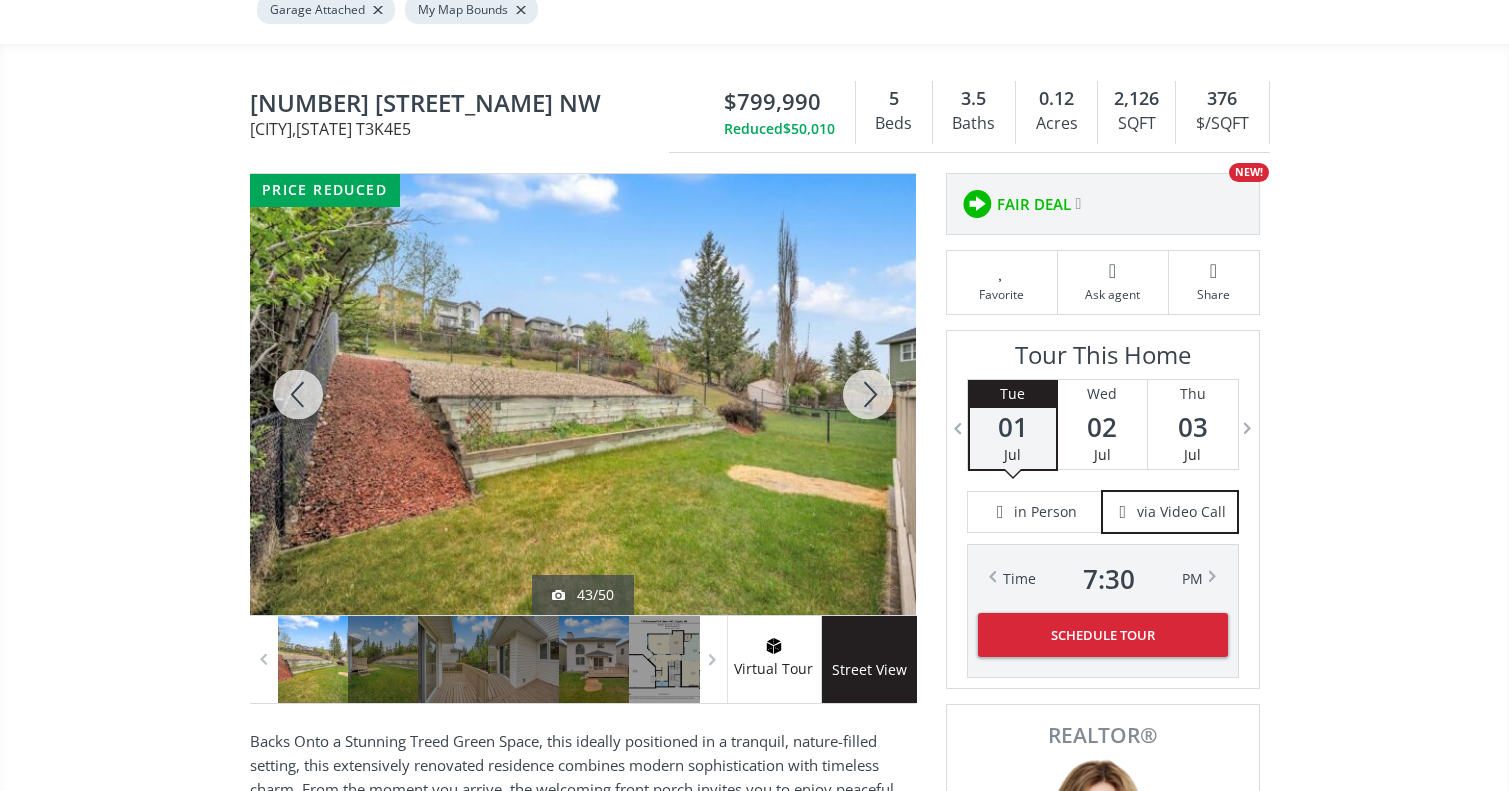 click at bounding box center (868, 394) 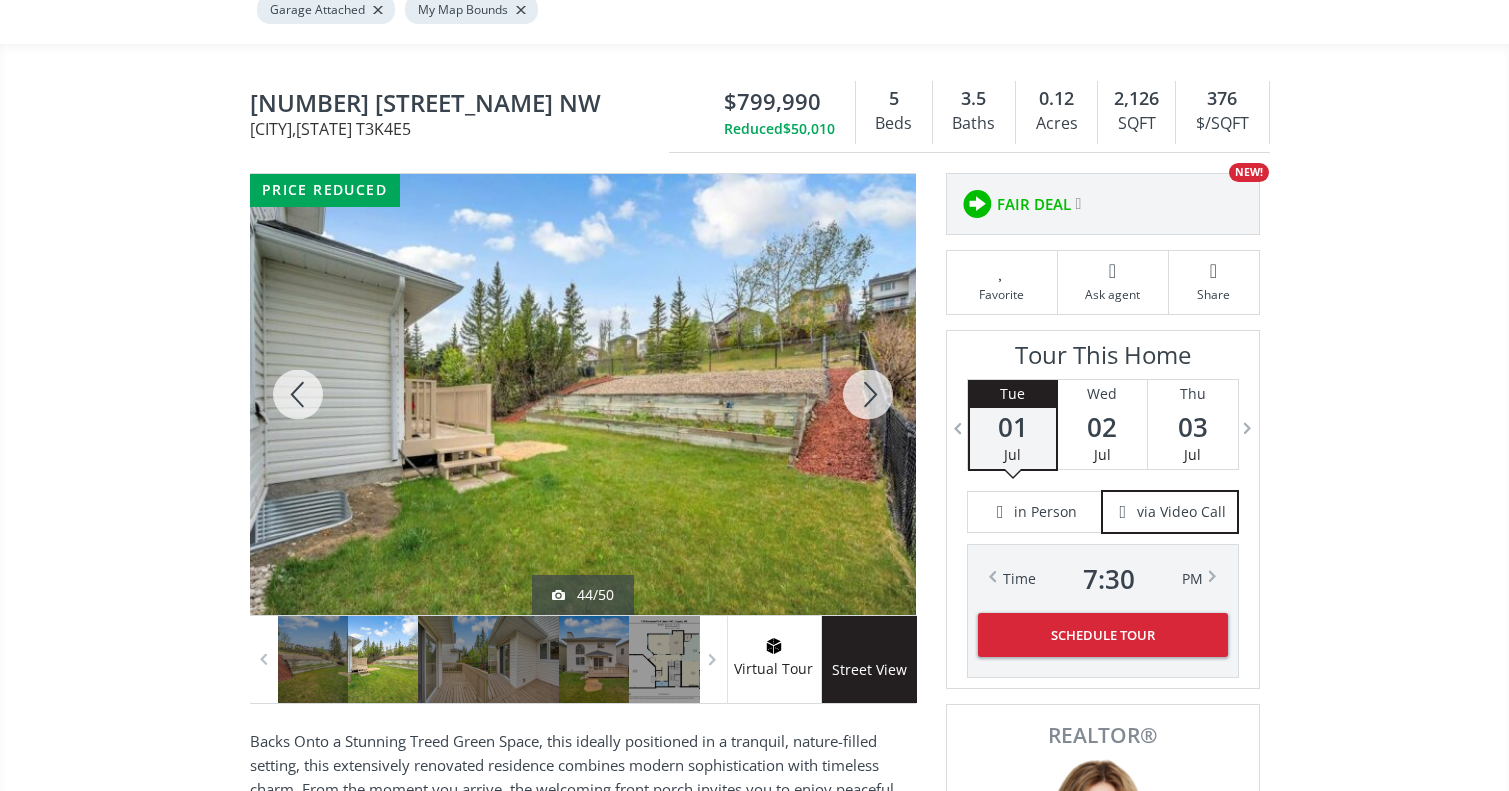 click at bounding box center (868, 394) 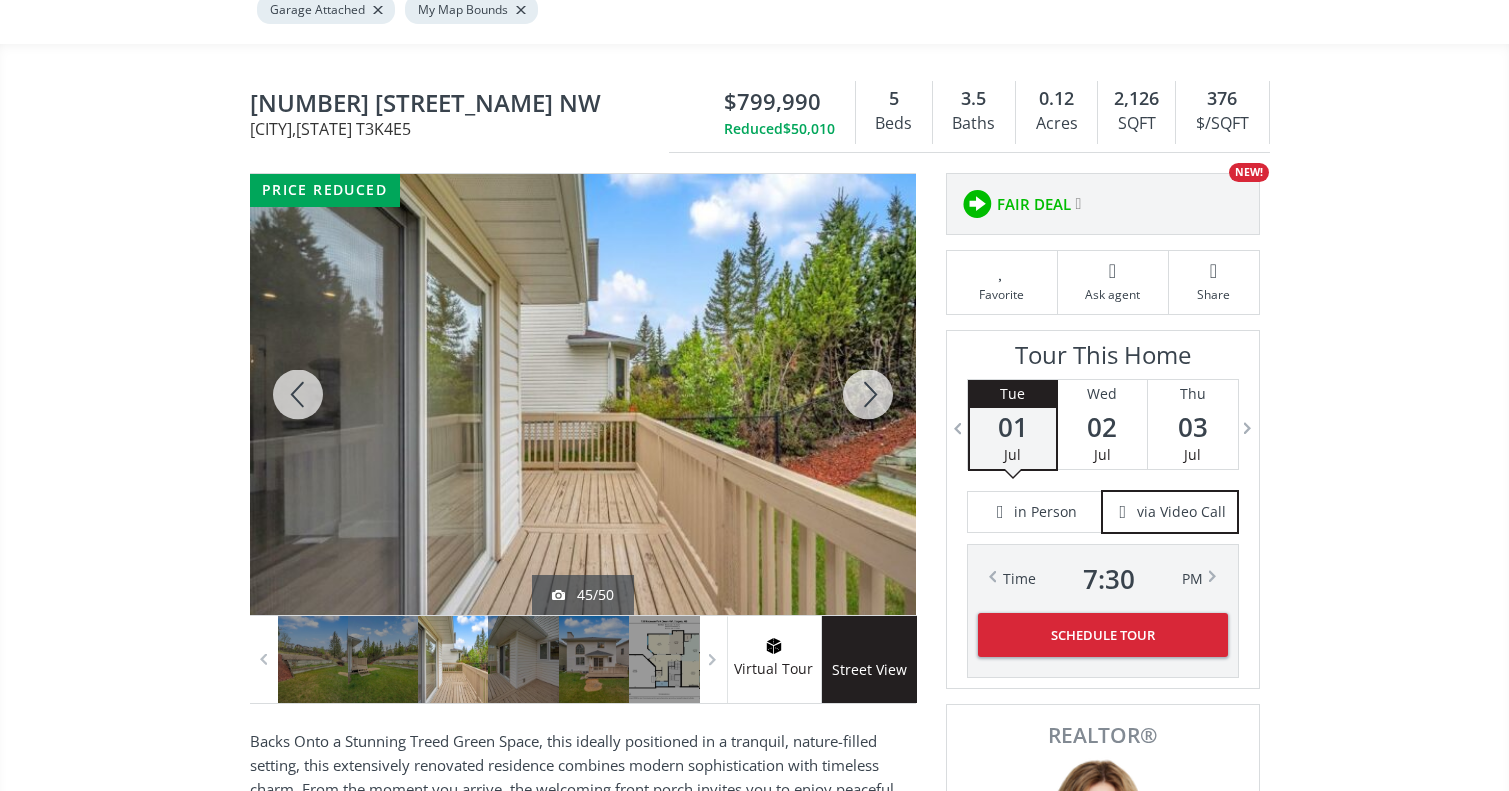 click at bounding box center (868, 394) 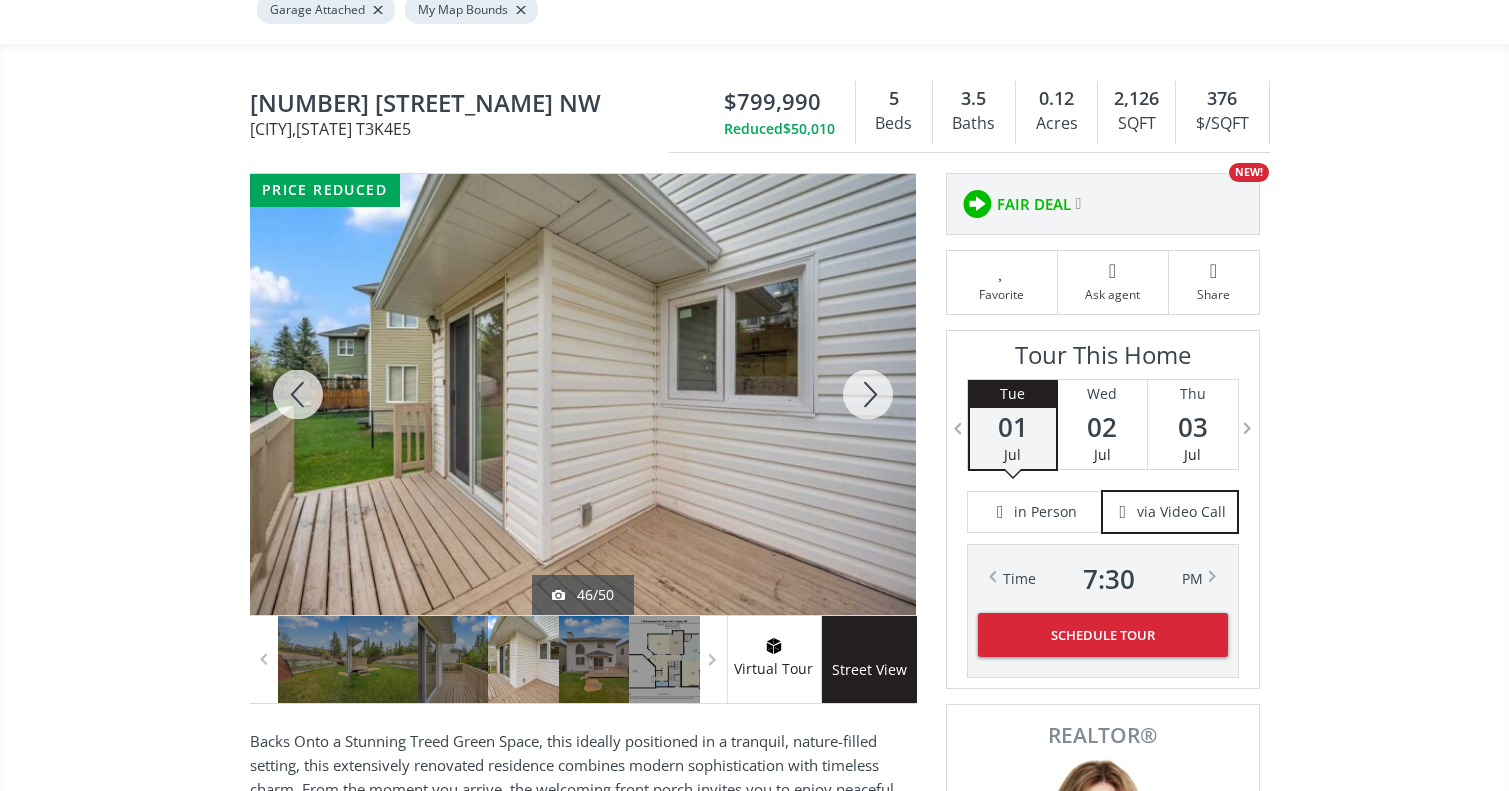 click at bounding box center [868, 394] 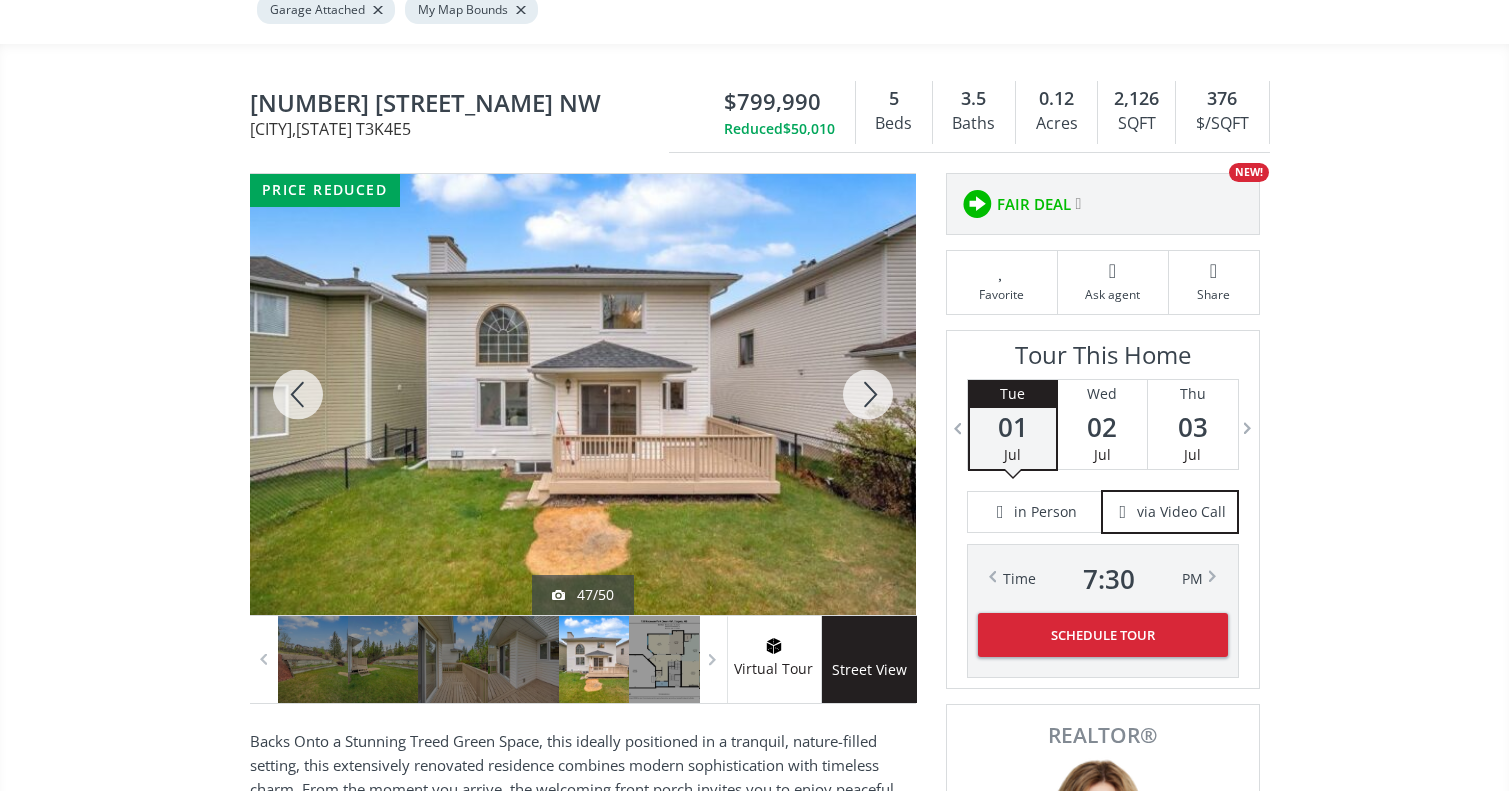 click at bounding box center (868, 394) 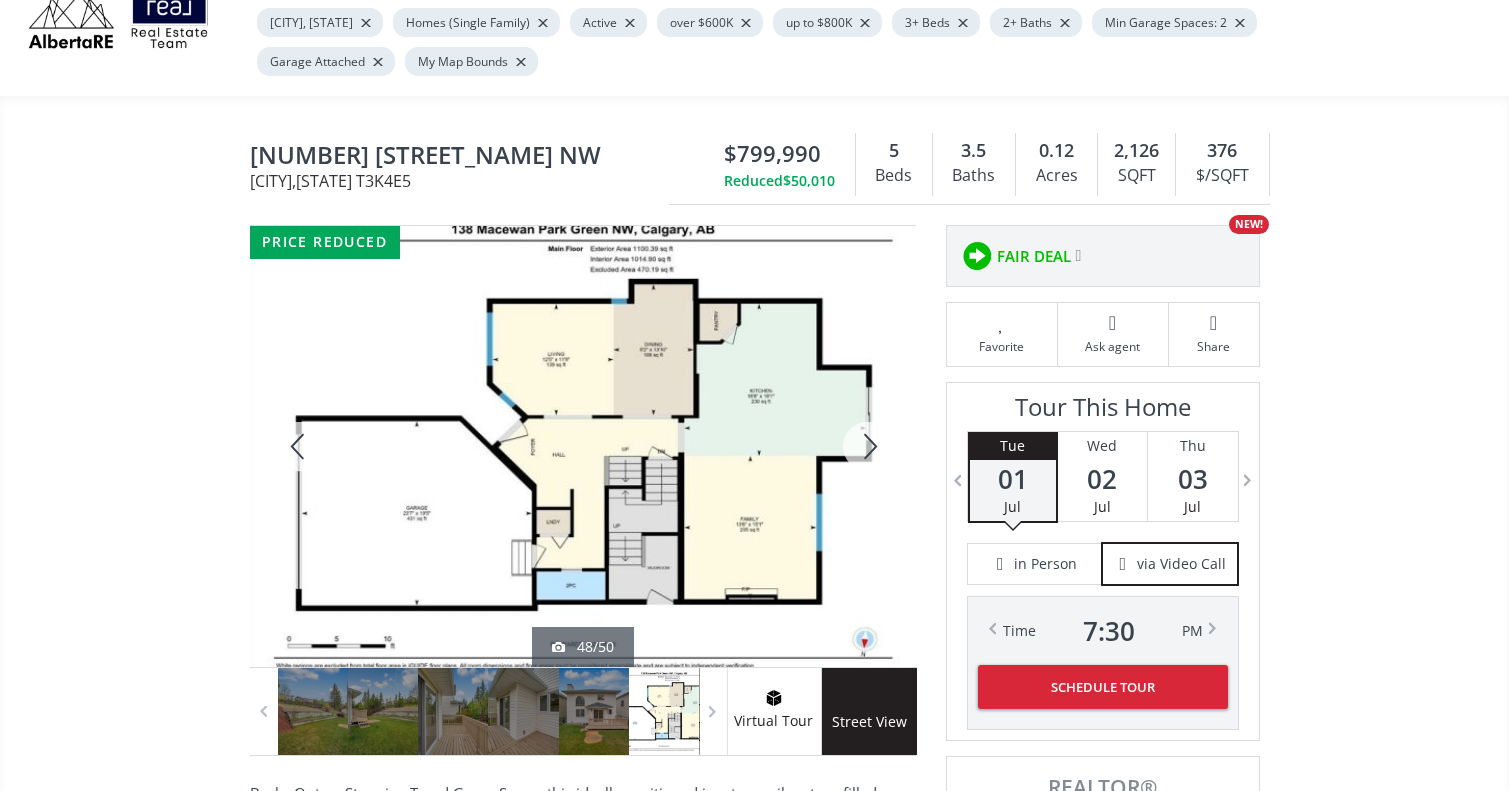 scroll, scrollTop: 0, scrollLeft: 0, axis: both 